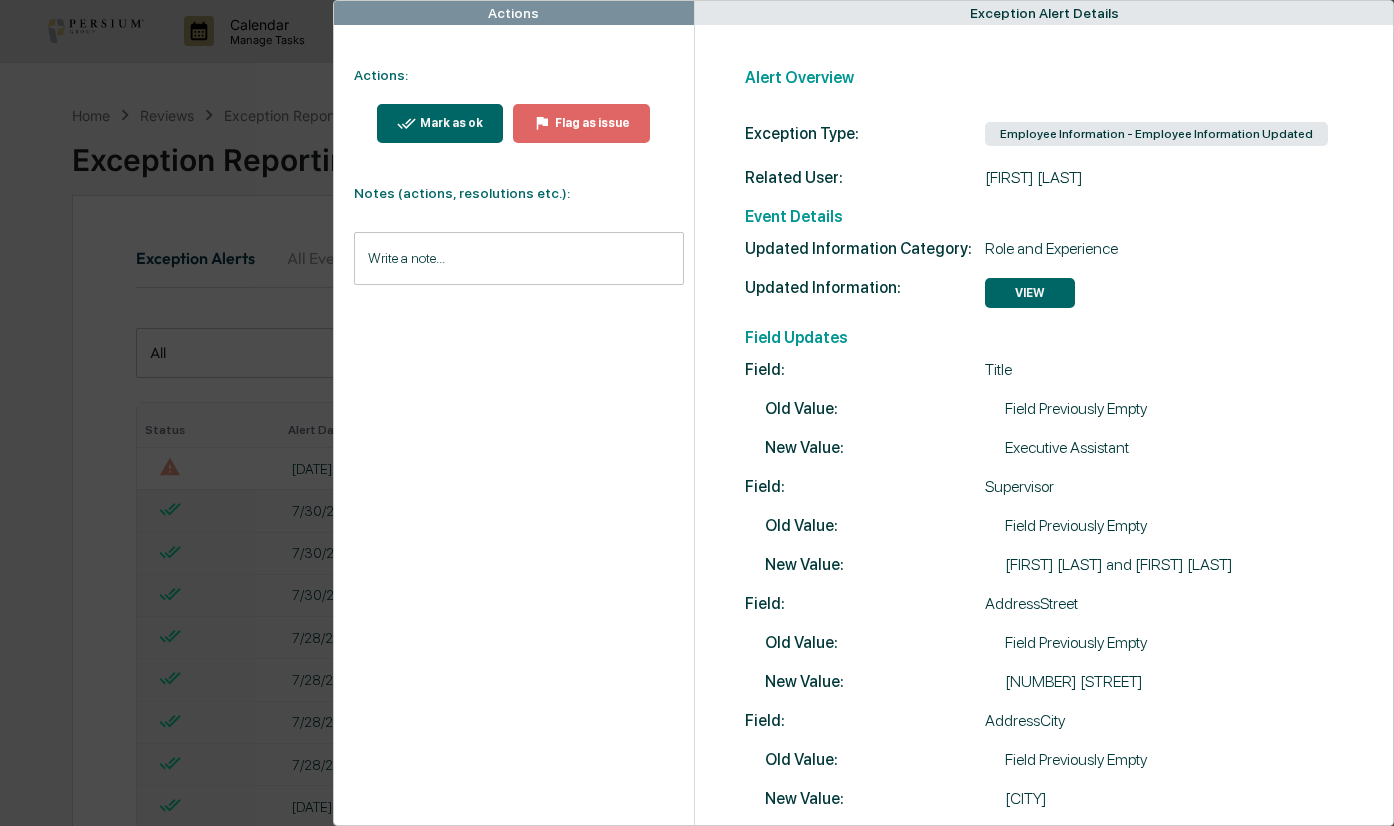 scroll, scrollTop: 0, scrollLeft: 0, axis: both 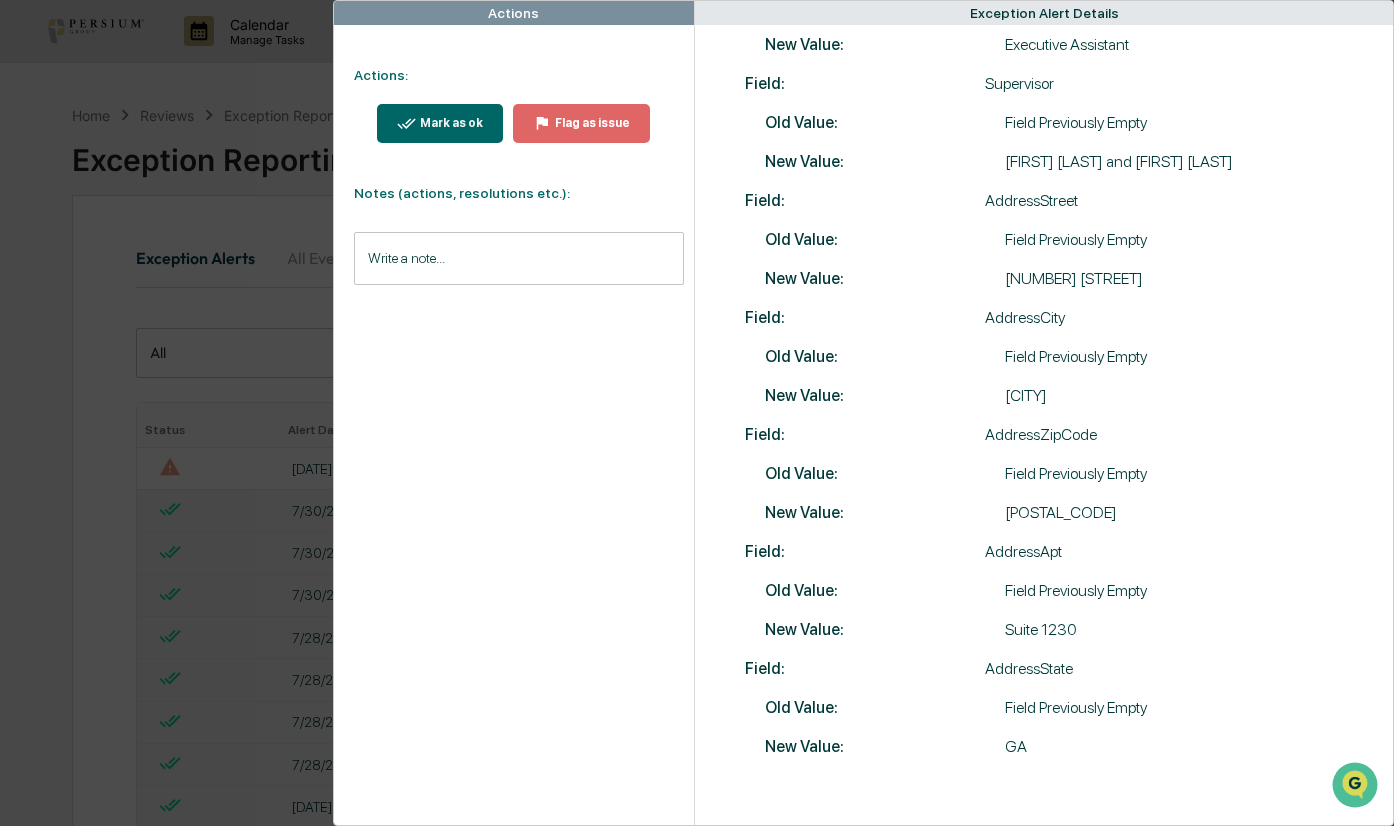 click on "Mark as ok" at bounding box center [440, 123] 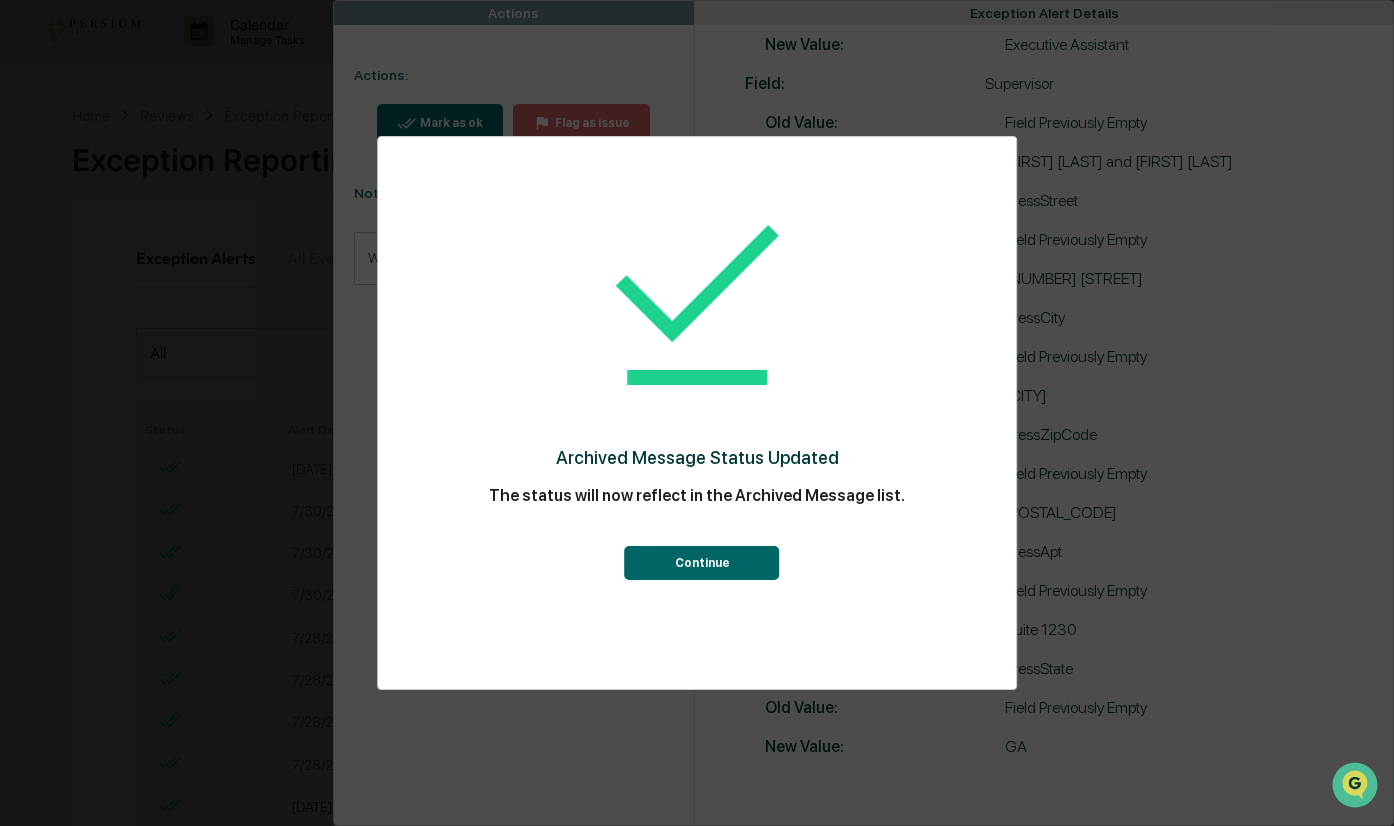 click on "Archived Message Status Updated The status will now reflect in the Archived Message list. Continue" at bounding box center (697, 413) 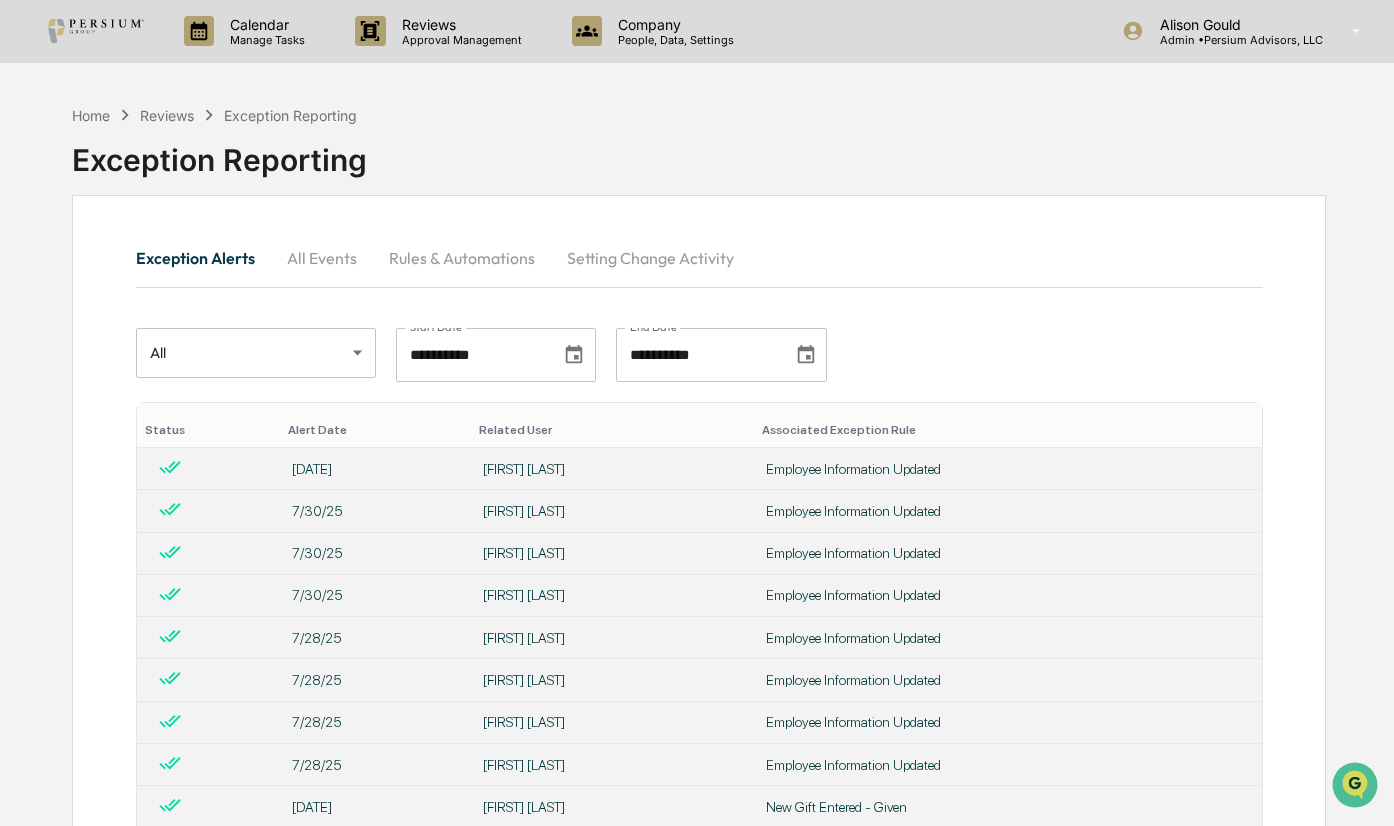 click on "Exception Reporting" at bounding box center [699, 152] 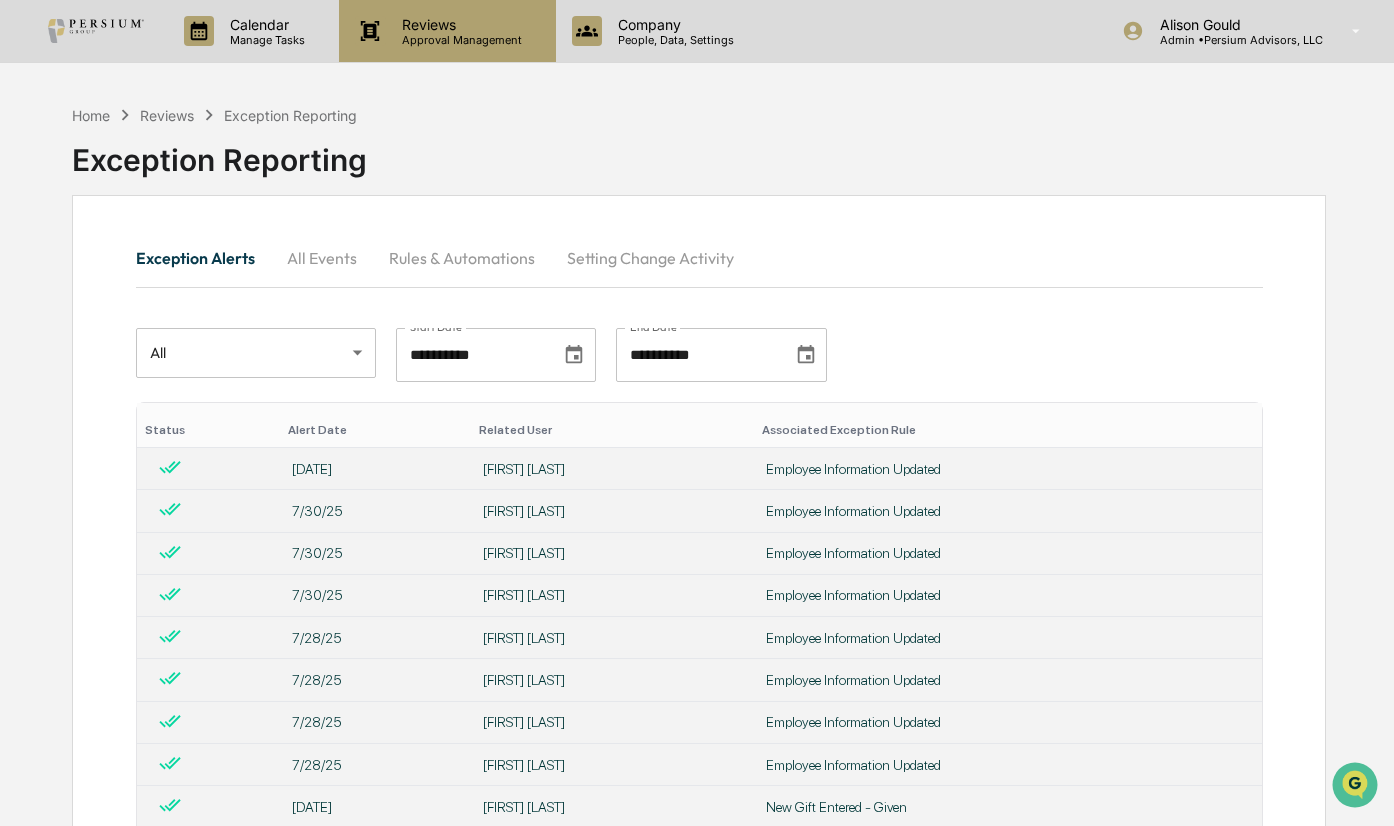 click on "Approval Management" at bounding box center (459, 40) 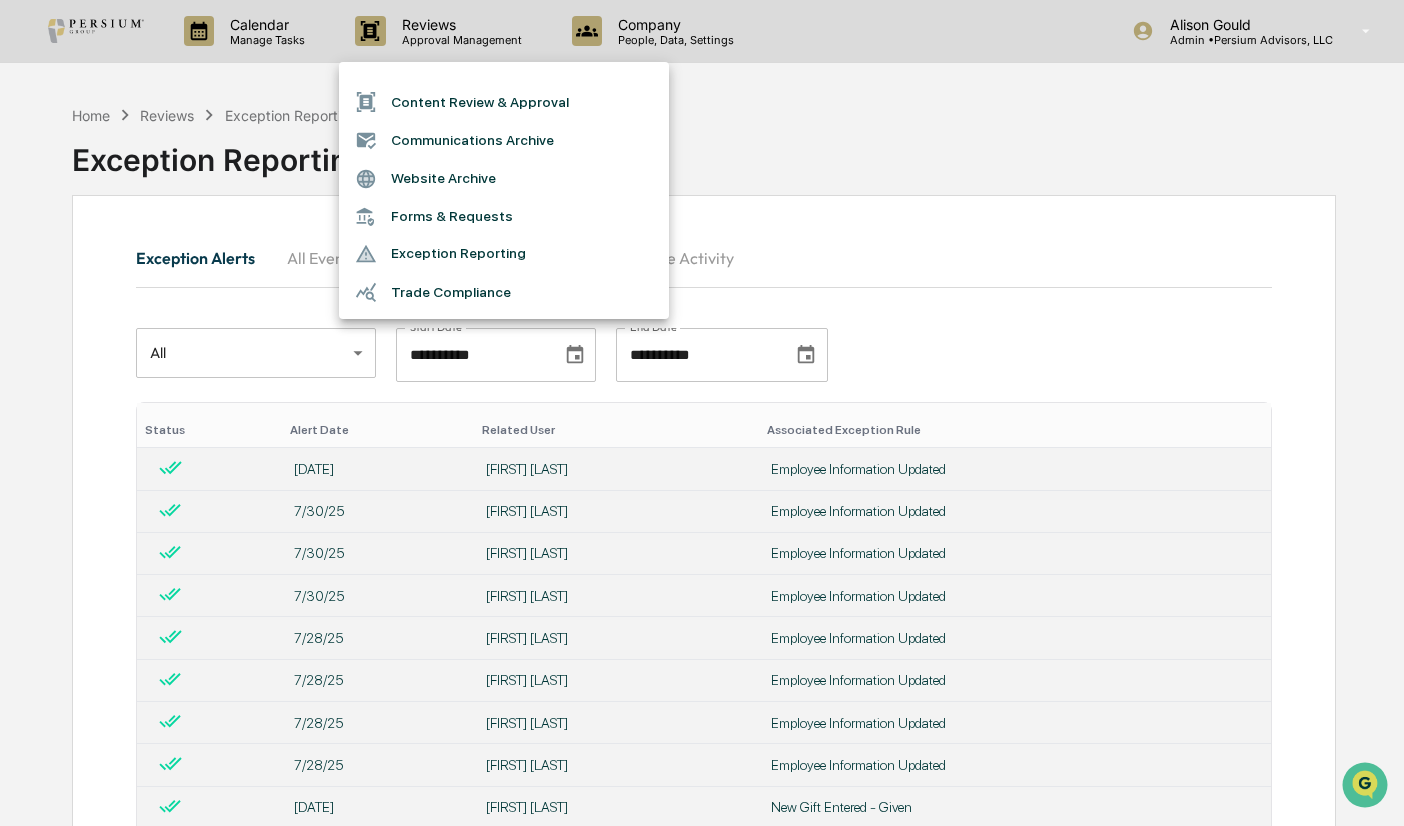 click on "Trade Compliance" at bounding box center (504, 292) 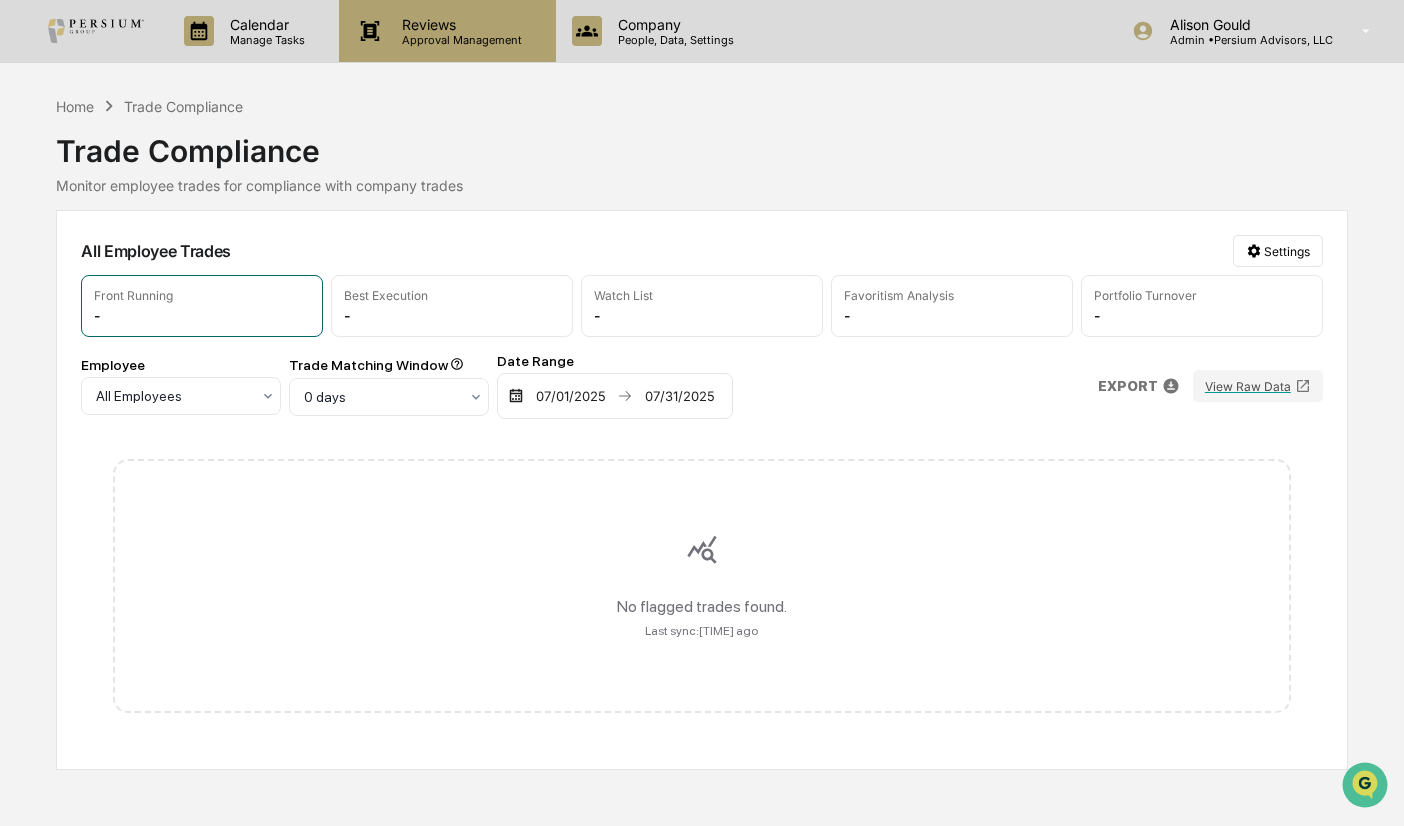 click on "Approval Management" at bounding box center [459, 40] 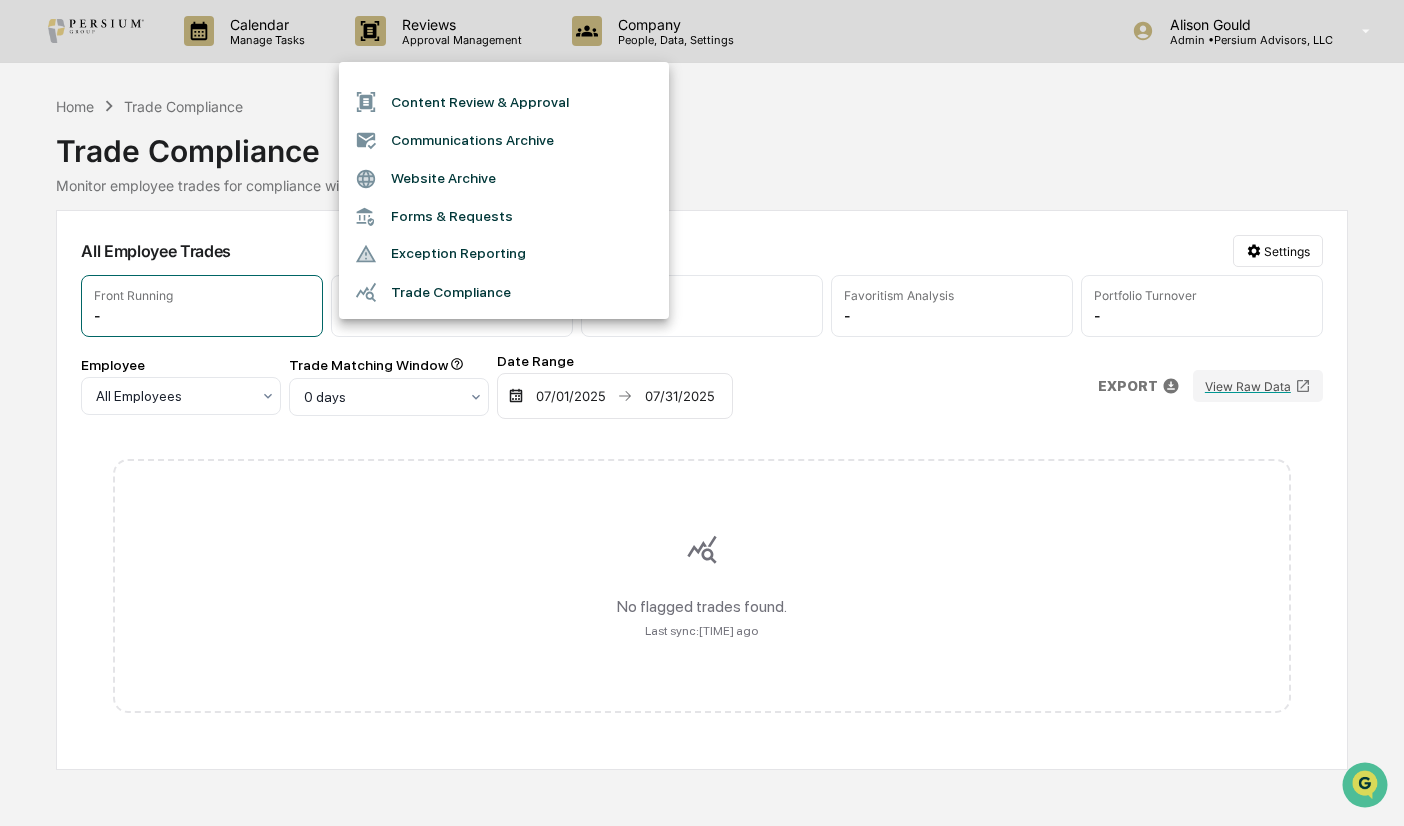 click at bounding box center (702, 413) 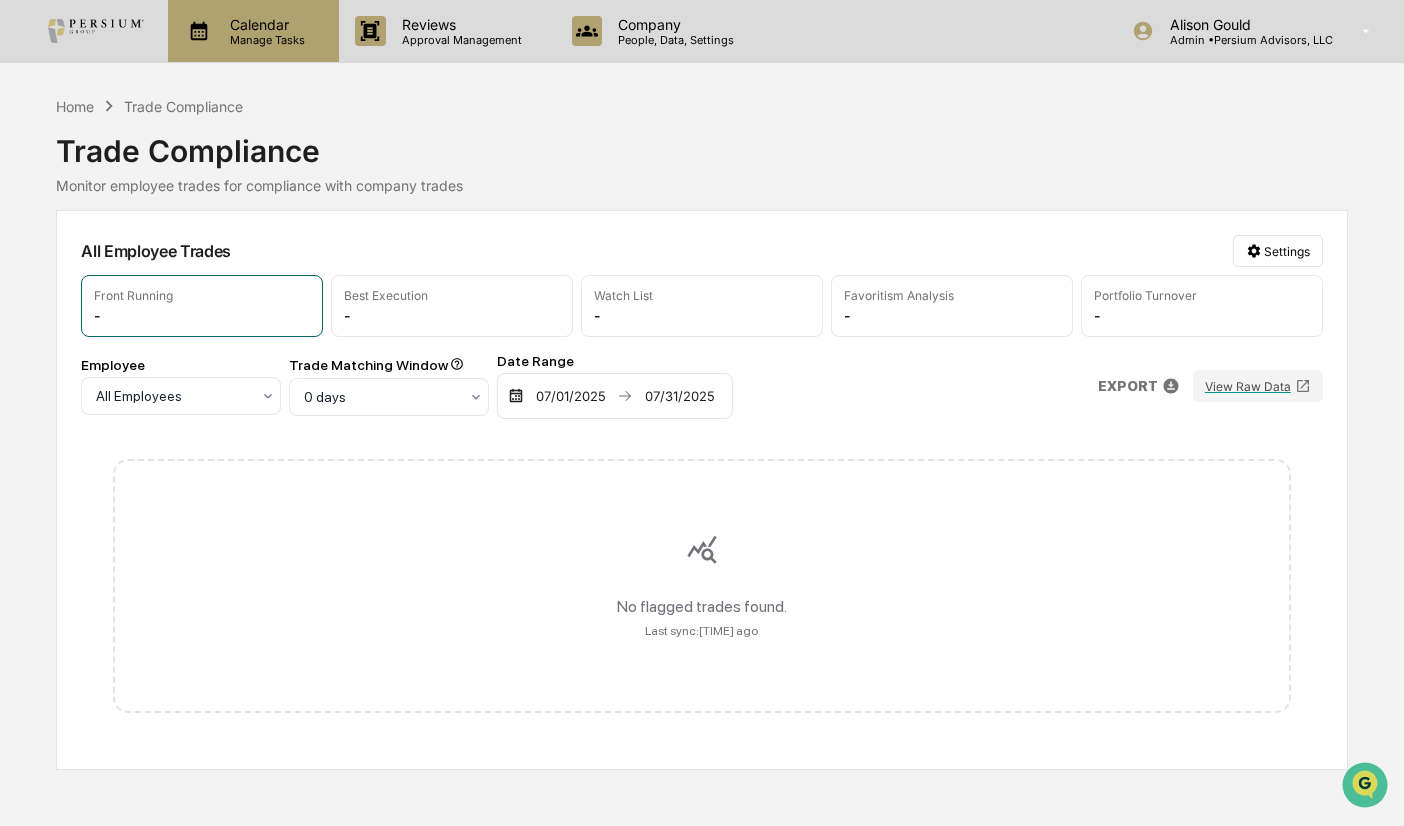 click on "Manage Tasks" at bounding box center (264, 40) 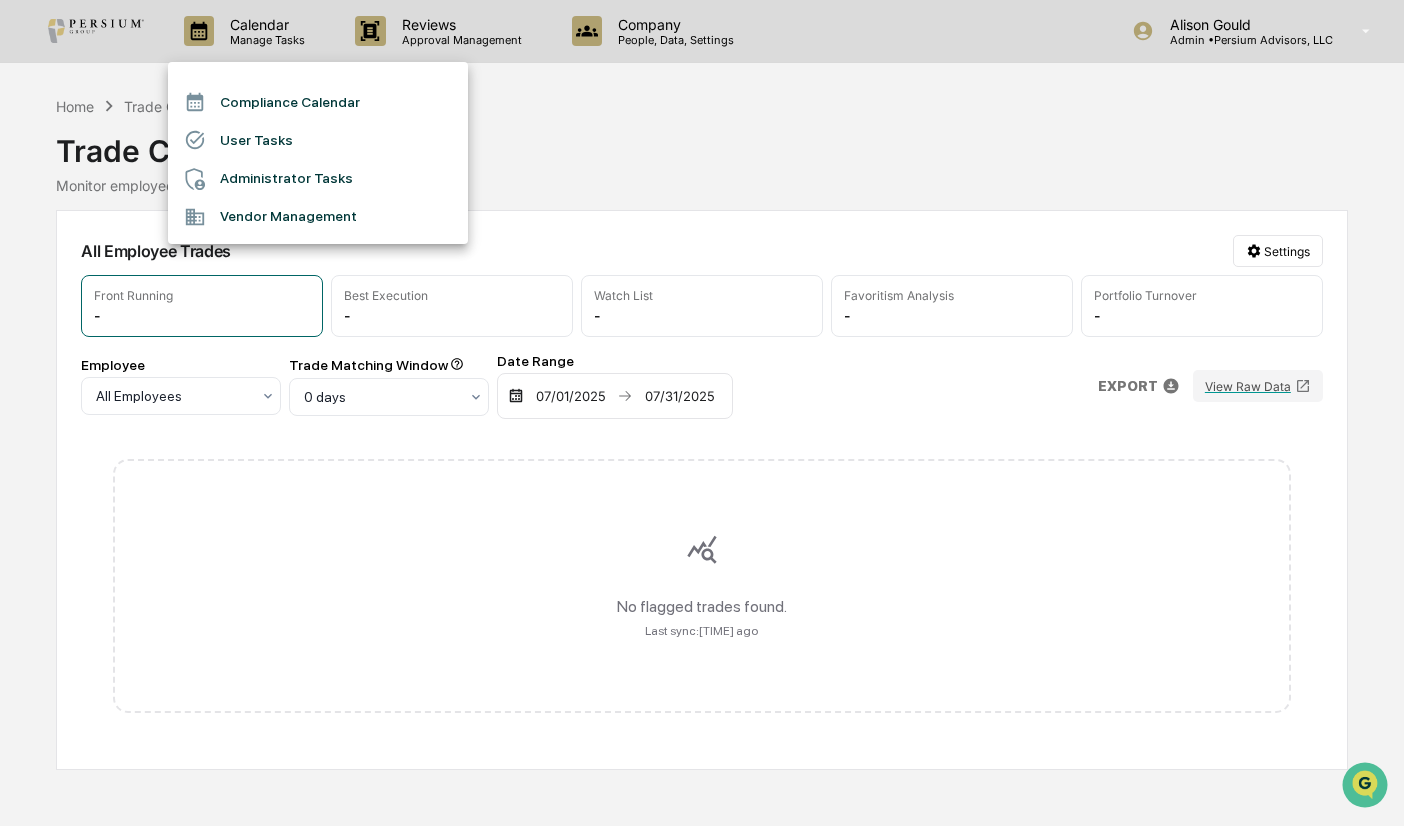 click at bounding box center [702, 413] 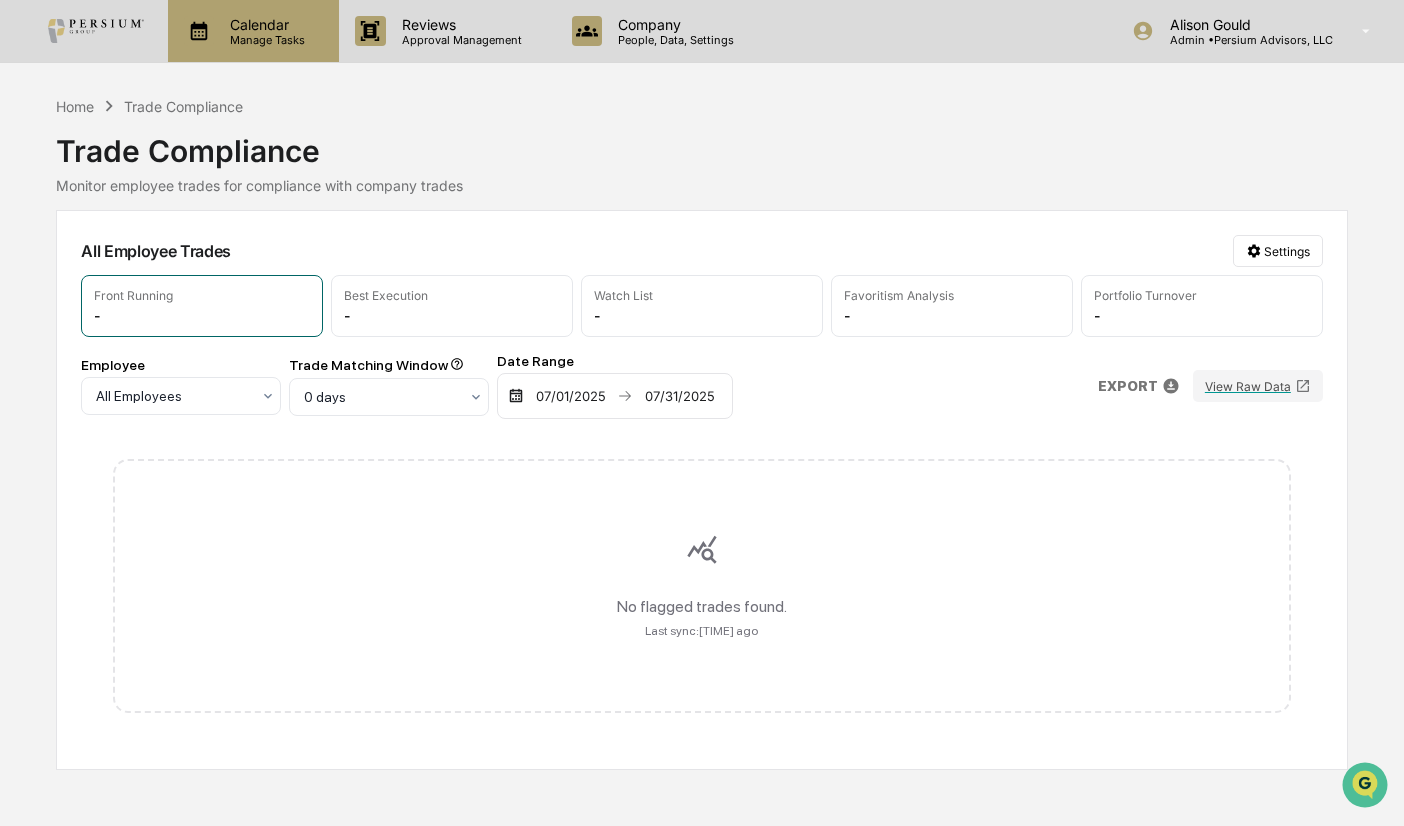 click on "Manage Tasks" at bounding box center (264, 40) 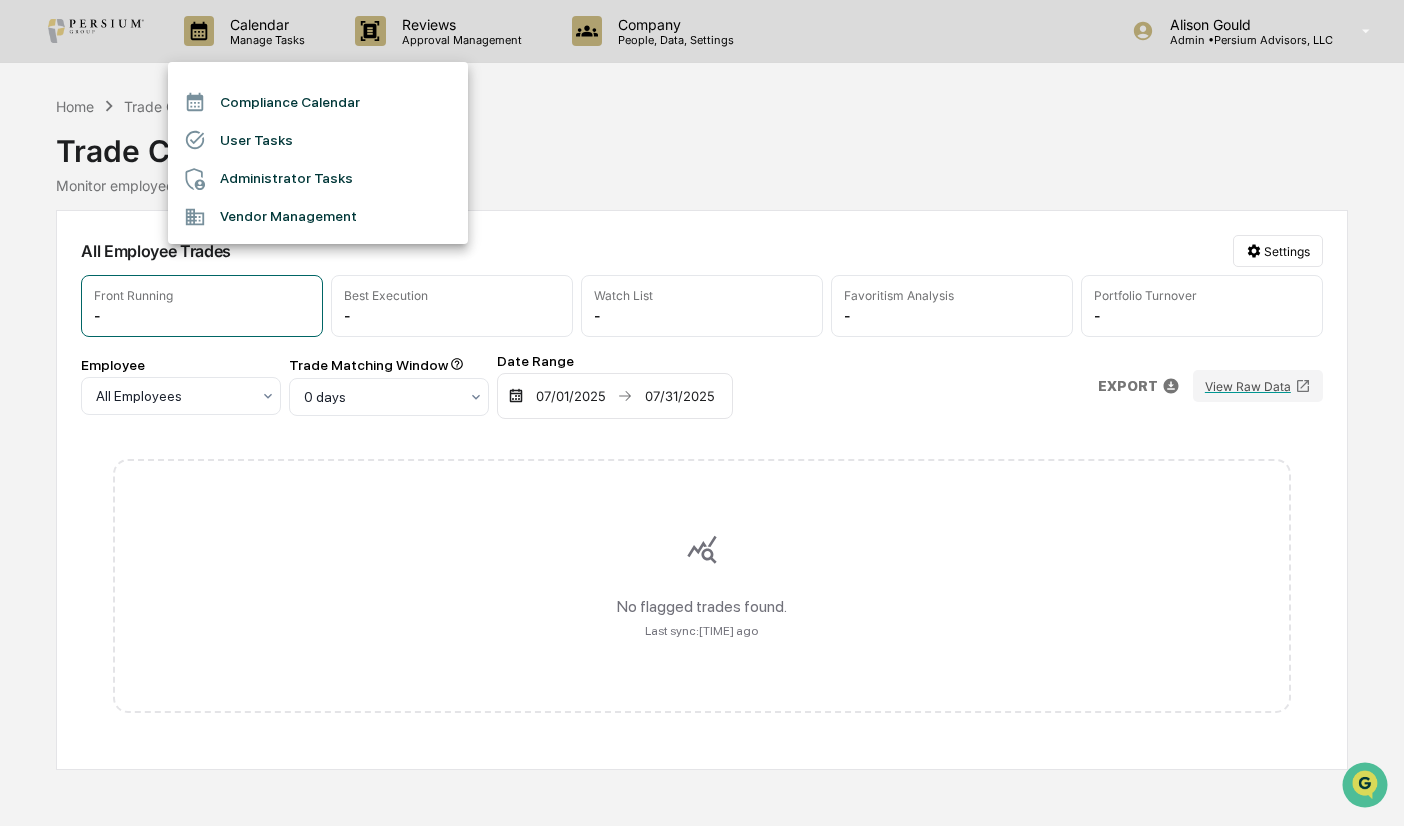 click at bounding box center [702, 413] 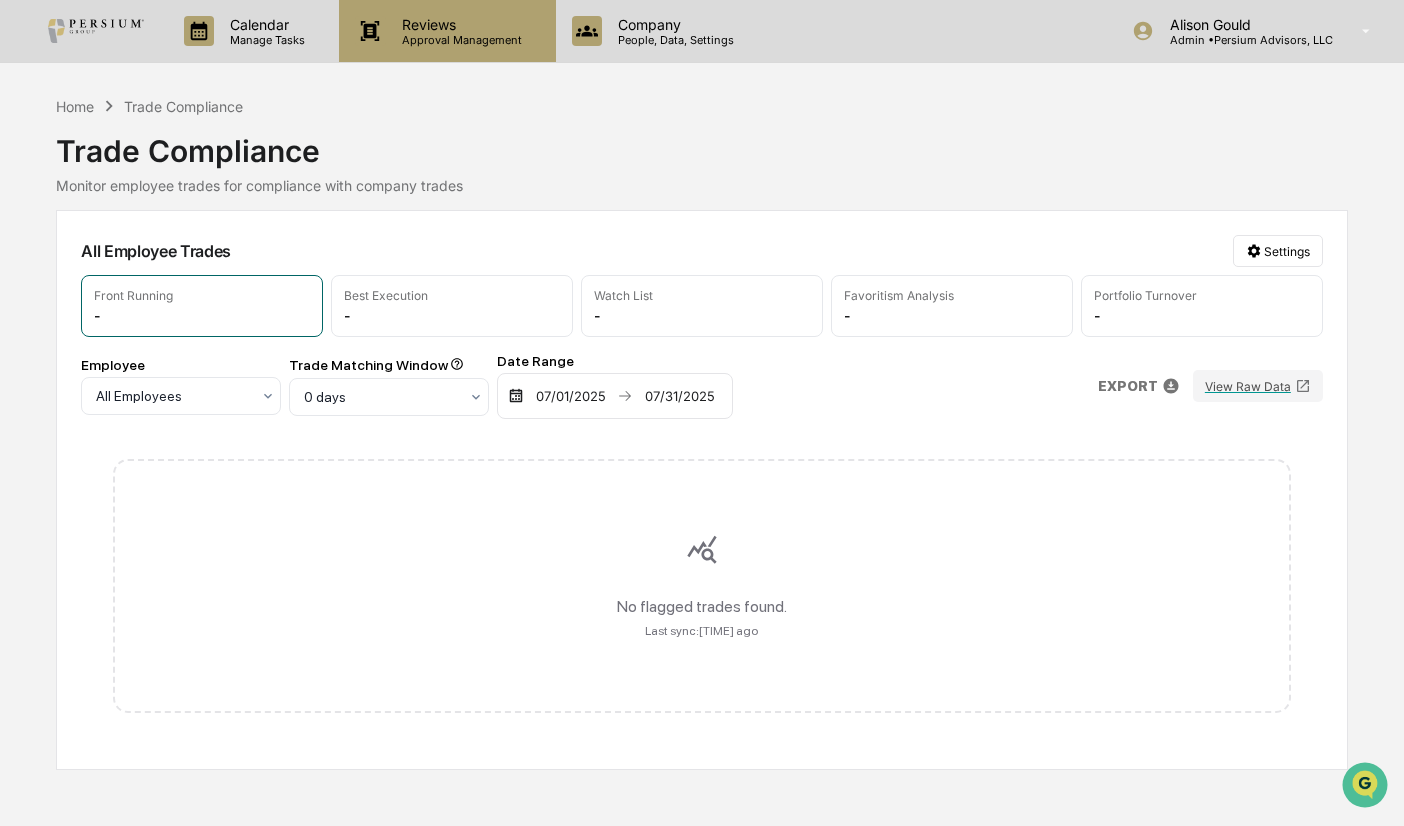 click on "Reviews" at bounding box center [459, 24] 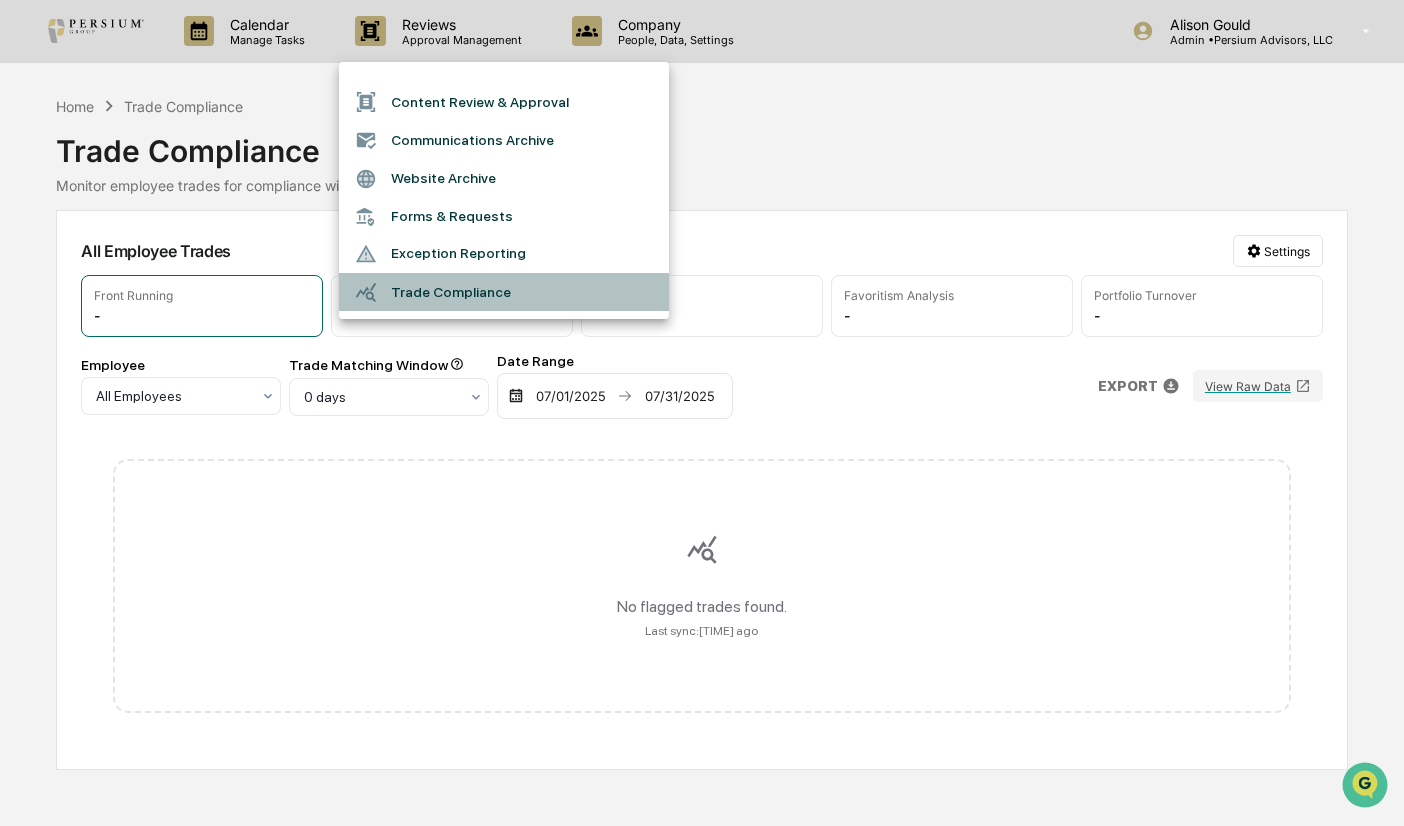 click on "Trade Compliance" at bounding box center [504, 292] 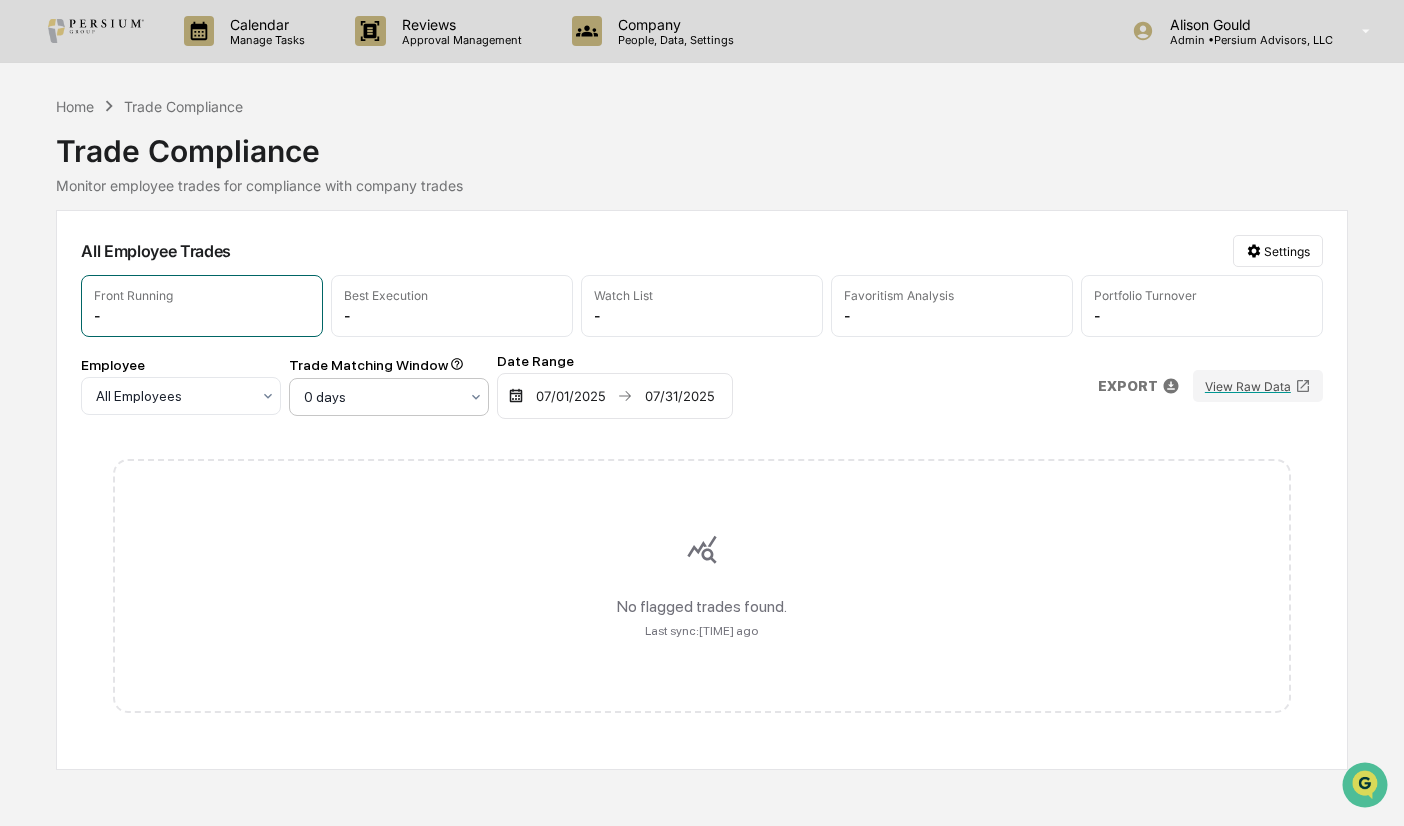 click at bounding box center (173, 396) 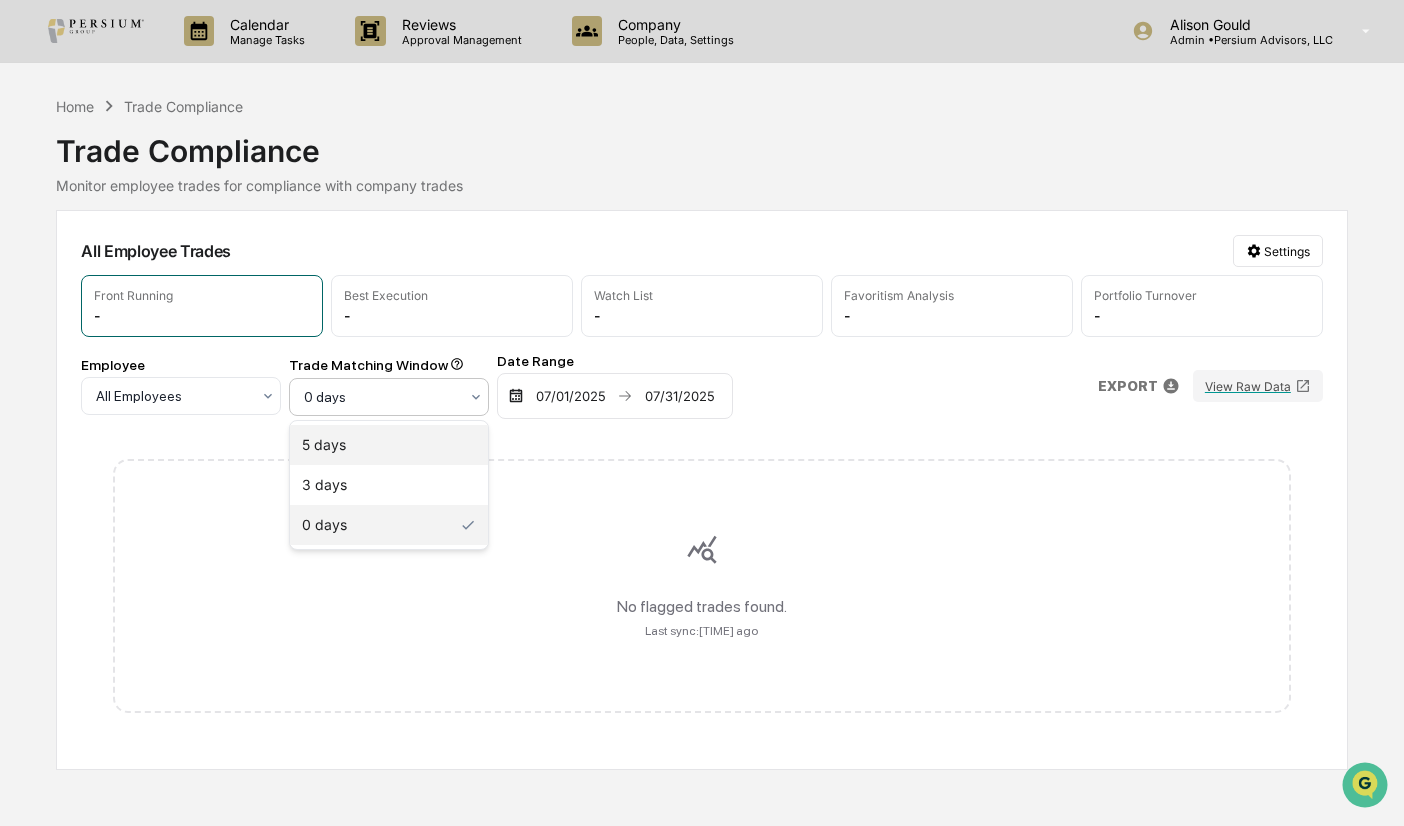 click on "5 days" at bounding box center (389, 445) 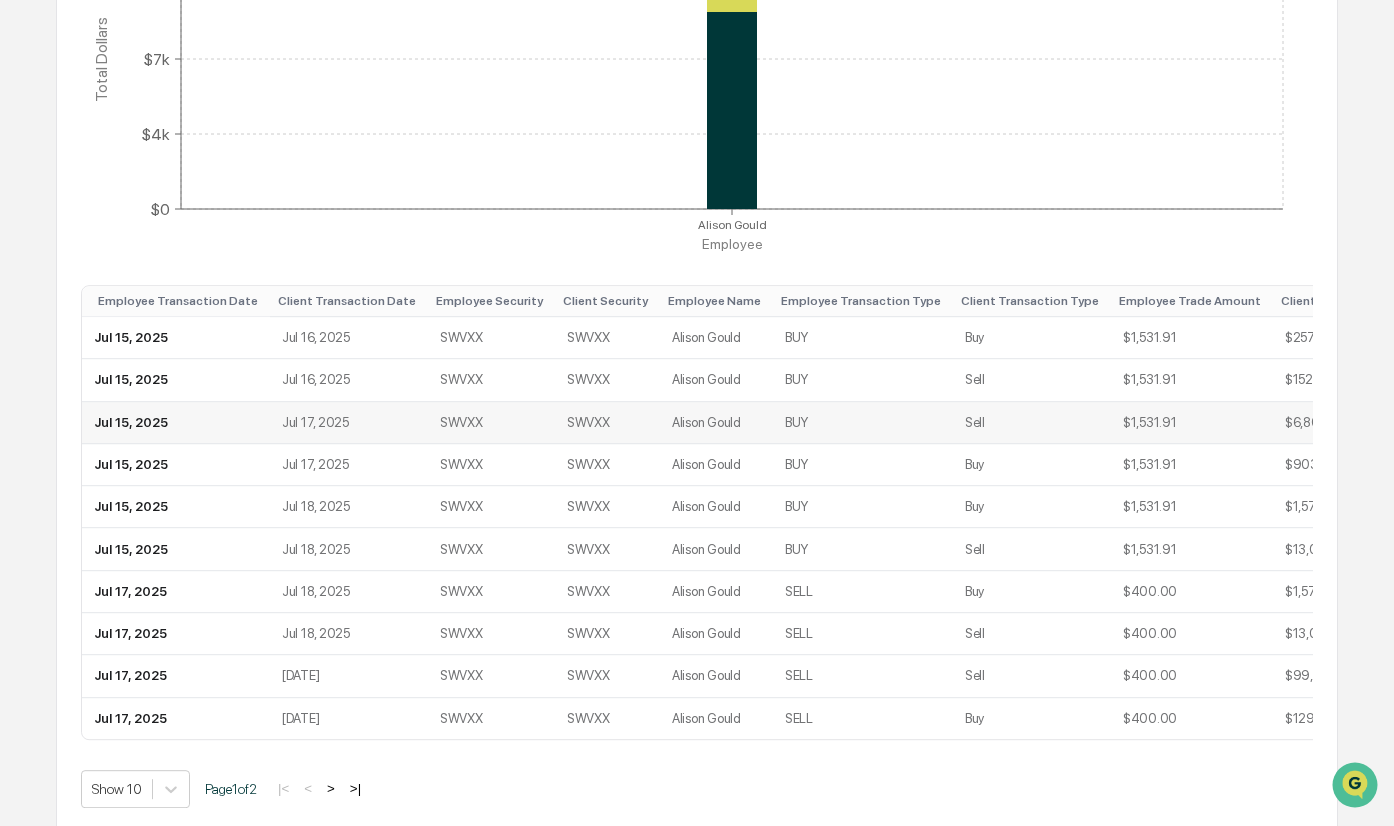 scroll, scrollTop: 575, scrollLeft: 0, axis: vertical 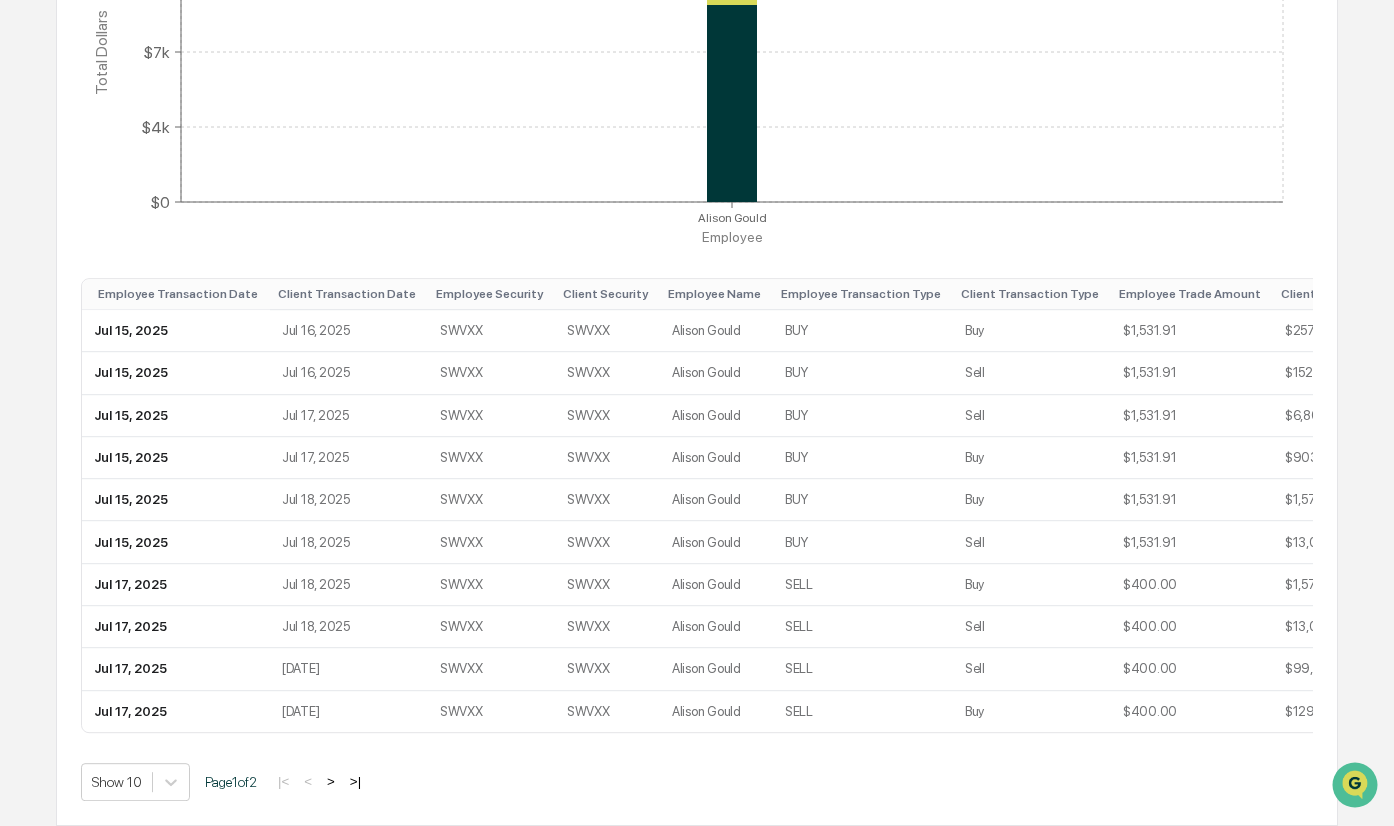 click on ">" at bounding box center [331, 781] 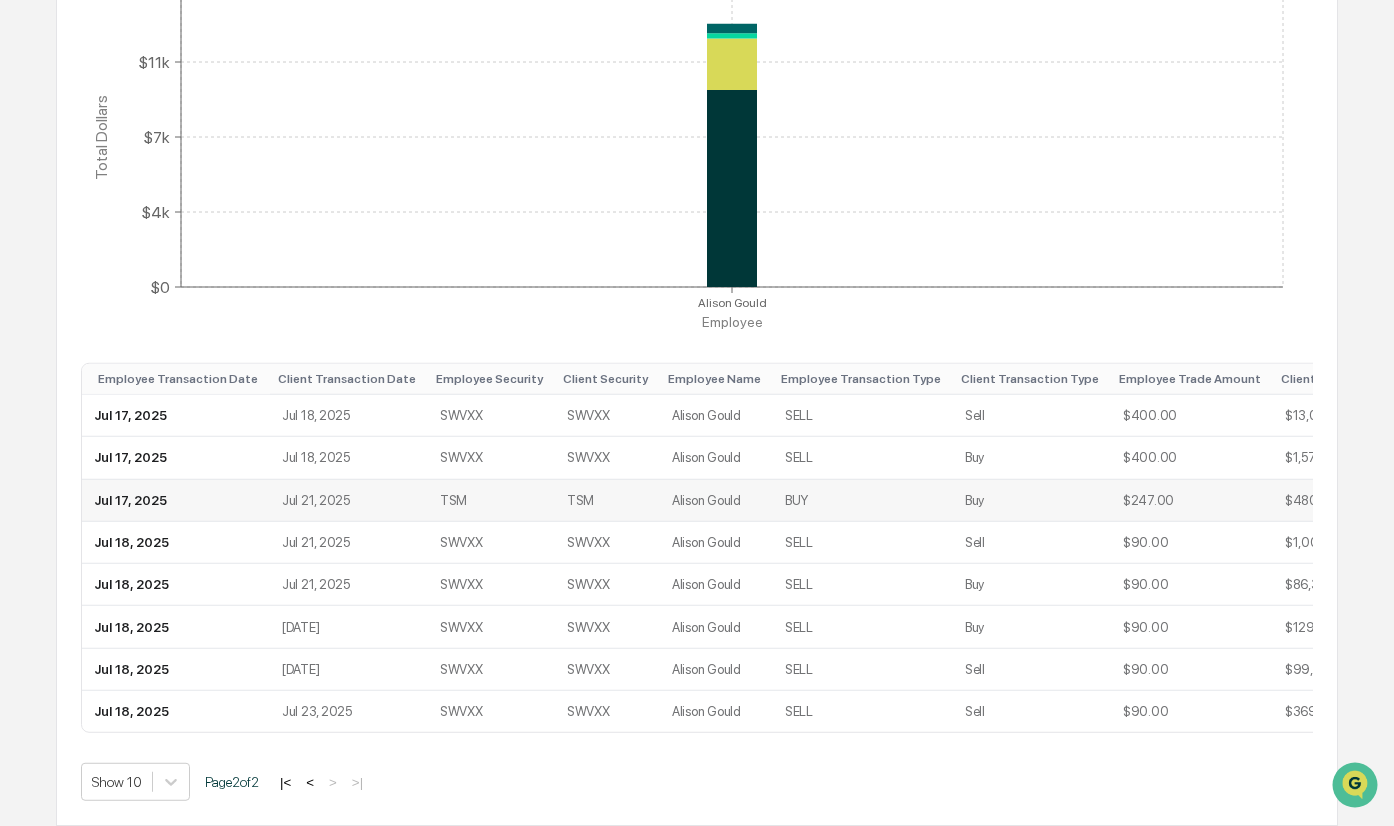 click on "$480.40" at bounding box center (1343, 500) 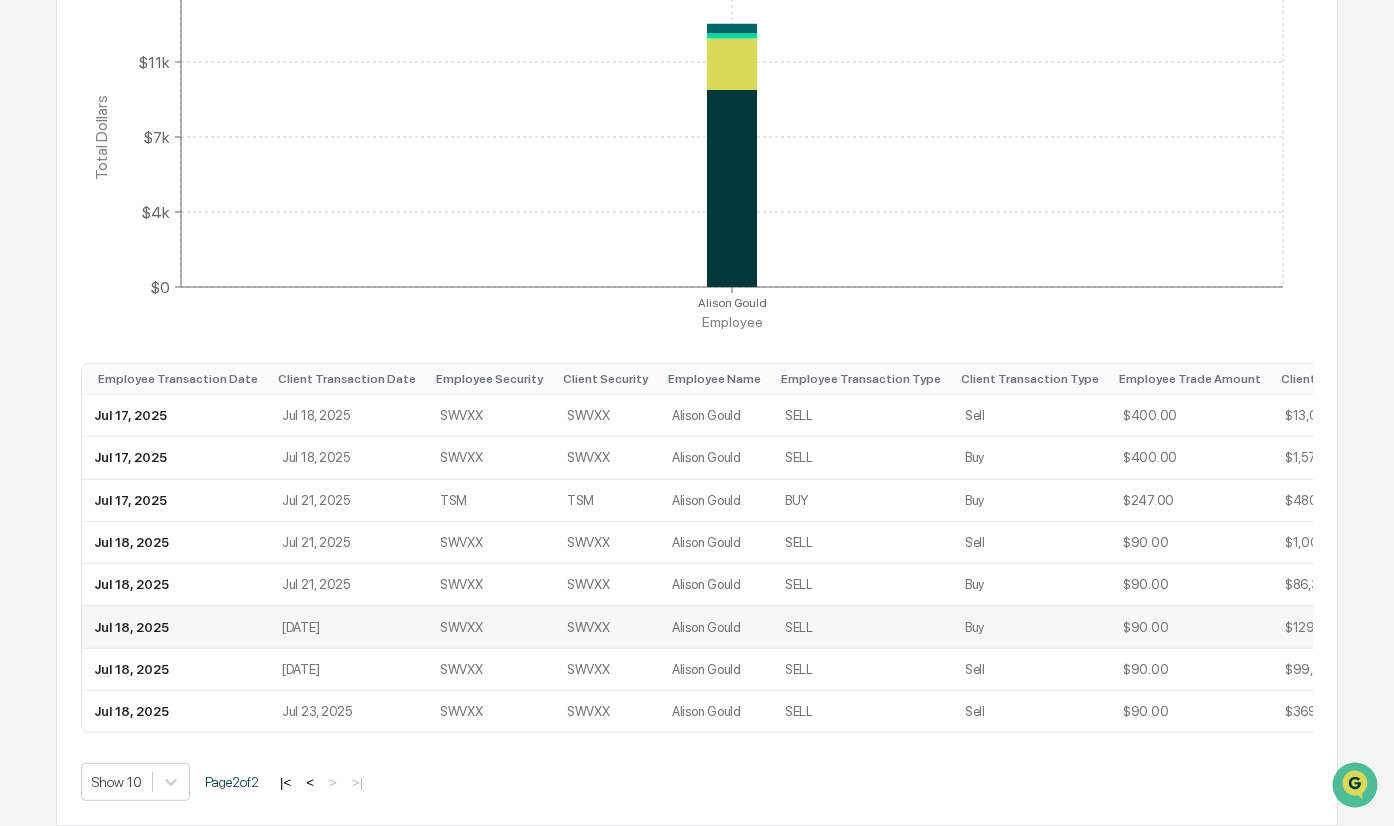 click on "Buy" at bounding box center [1032, 627] 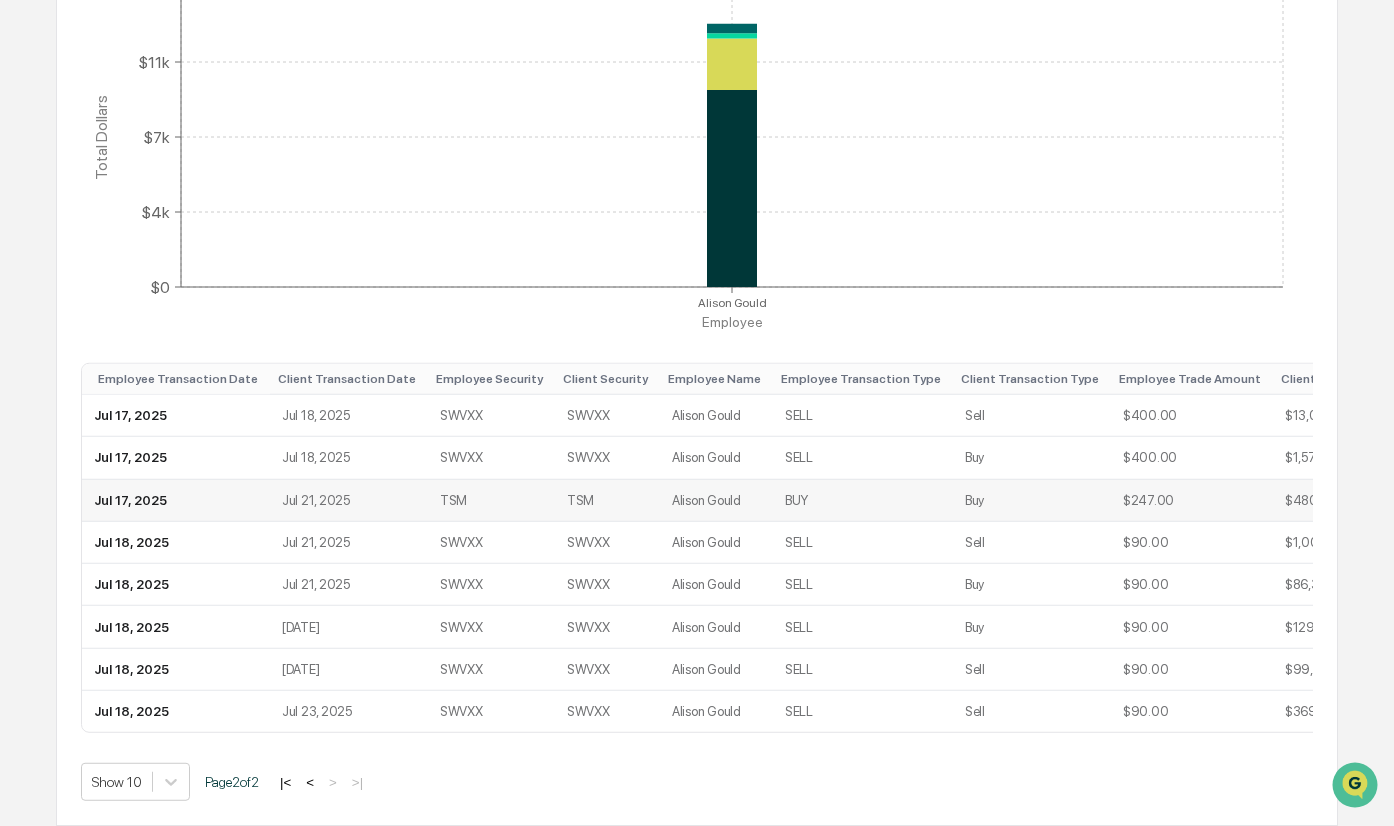 click on "$247.00" at bounding box center (1192, 500) 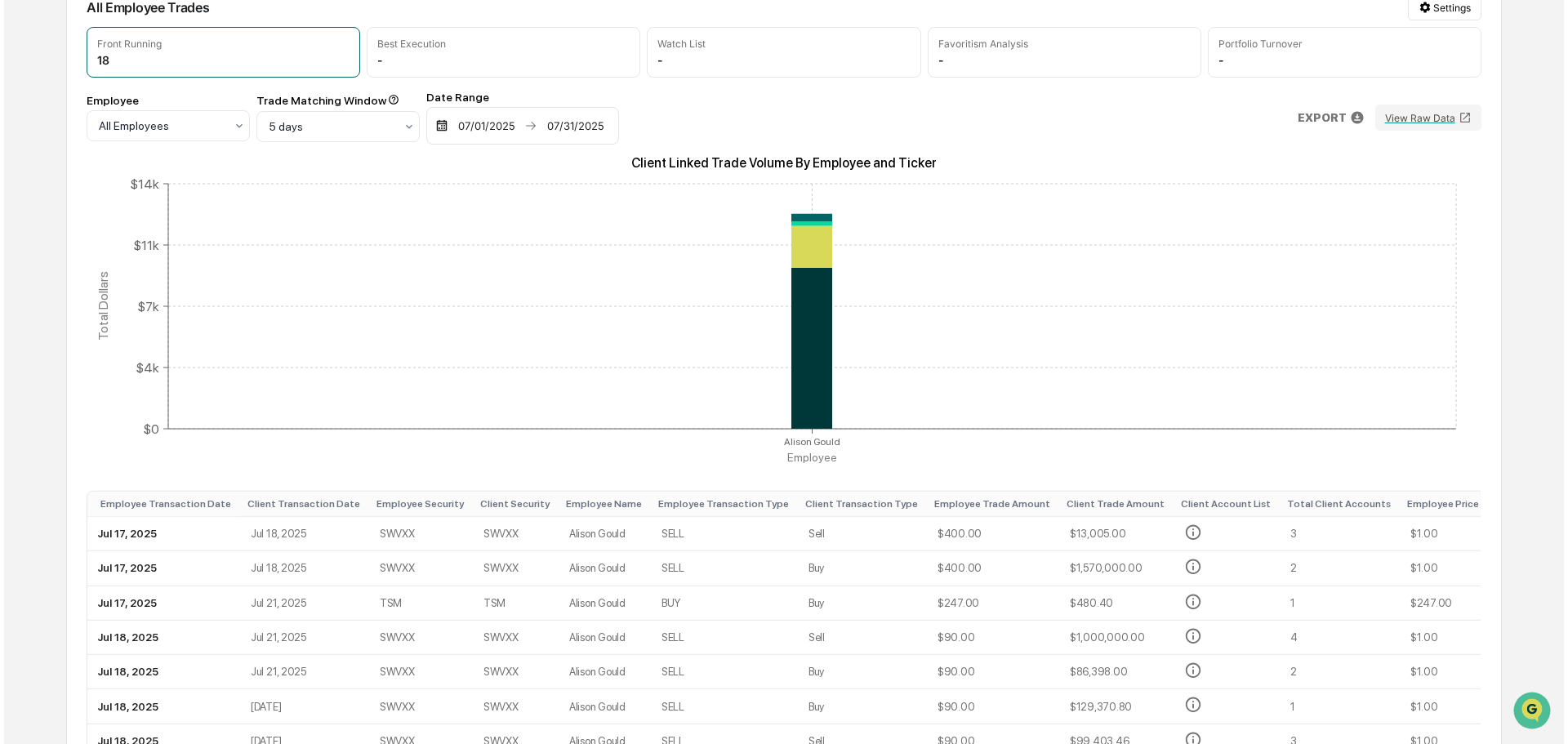scroll, scrollTop: 0, scrollLeft: 0, axis: both 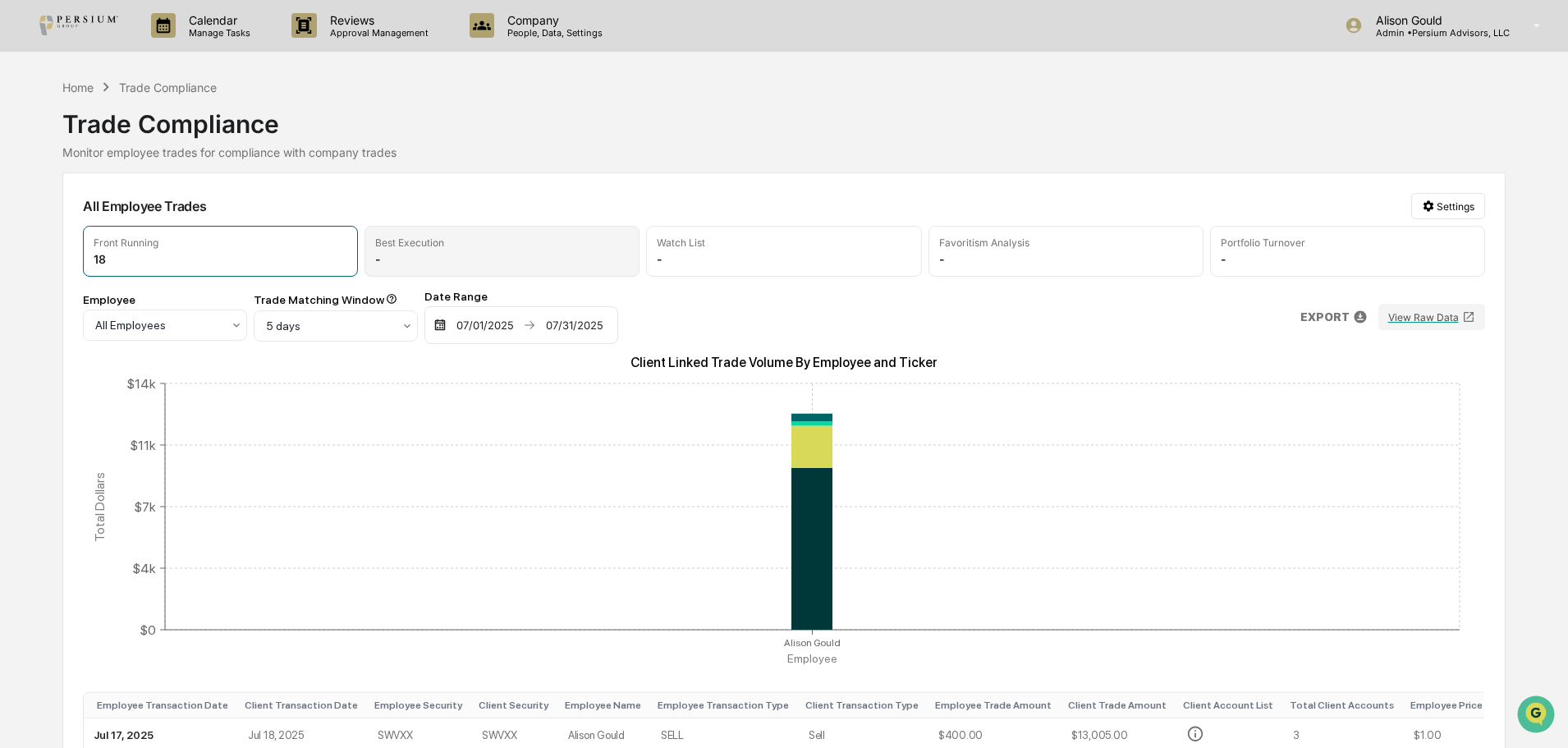 click on "Best Execution -" at bounding box center (502, 251) 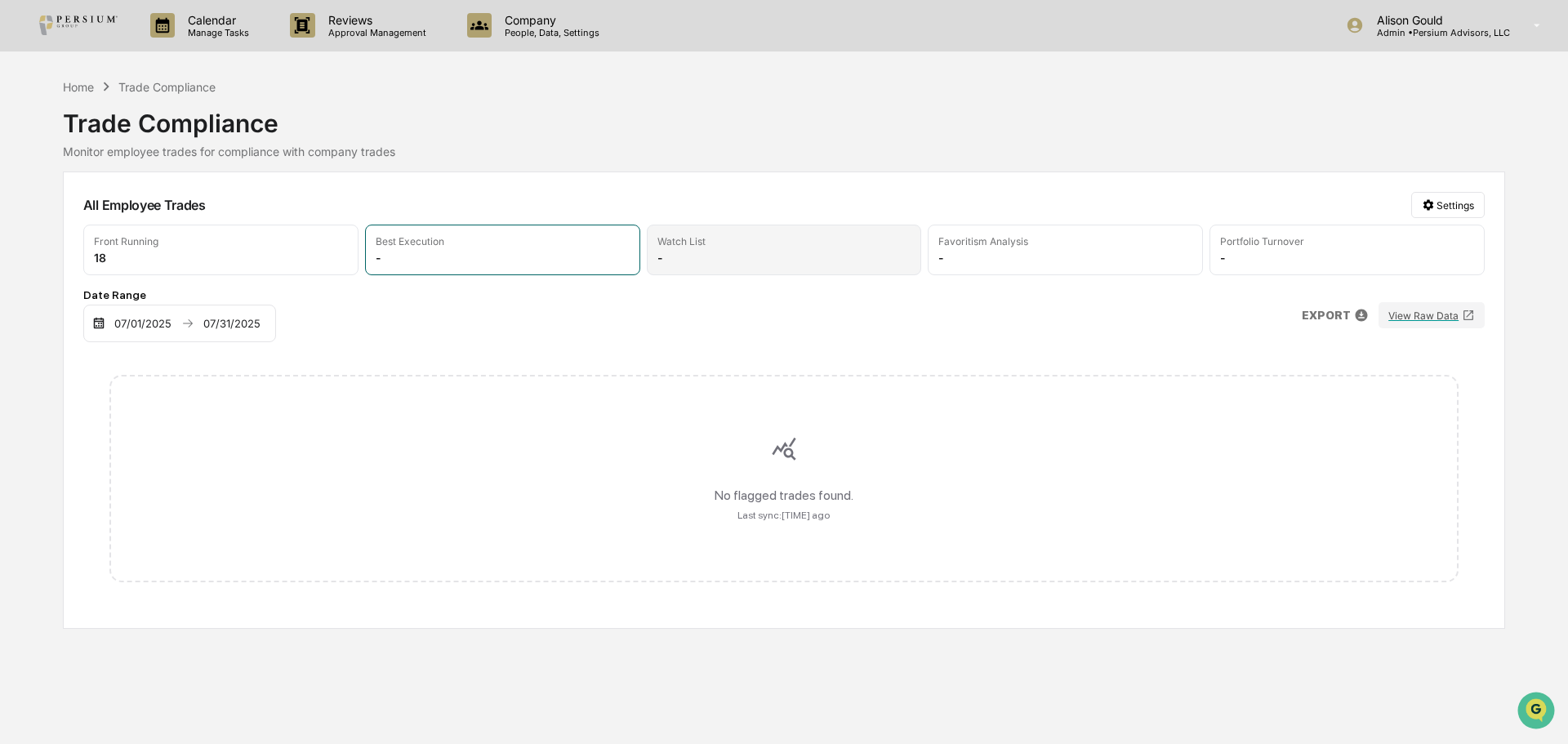click on "Watch List" at bounding box center (784, 241) 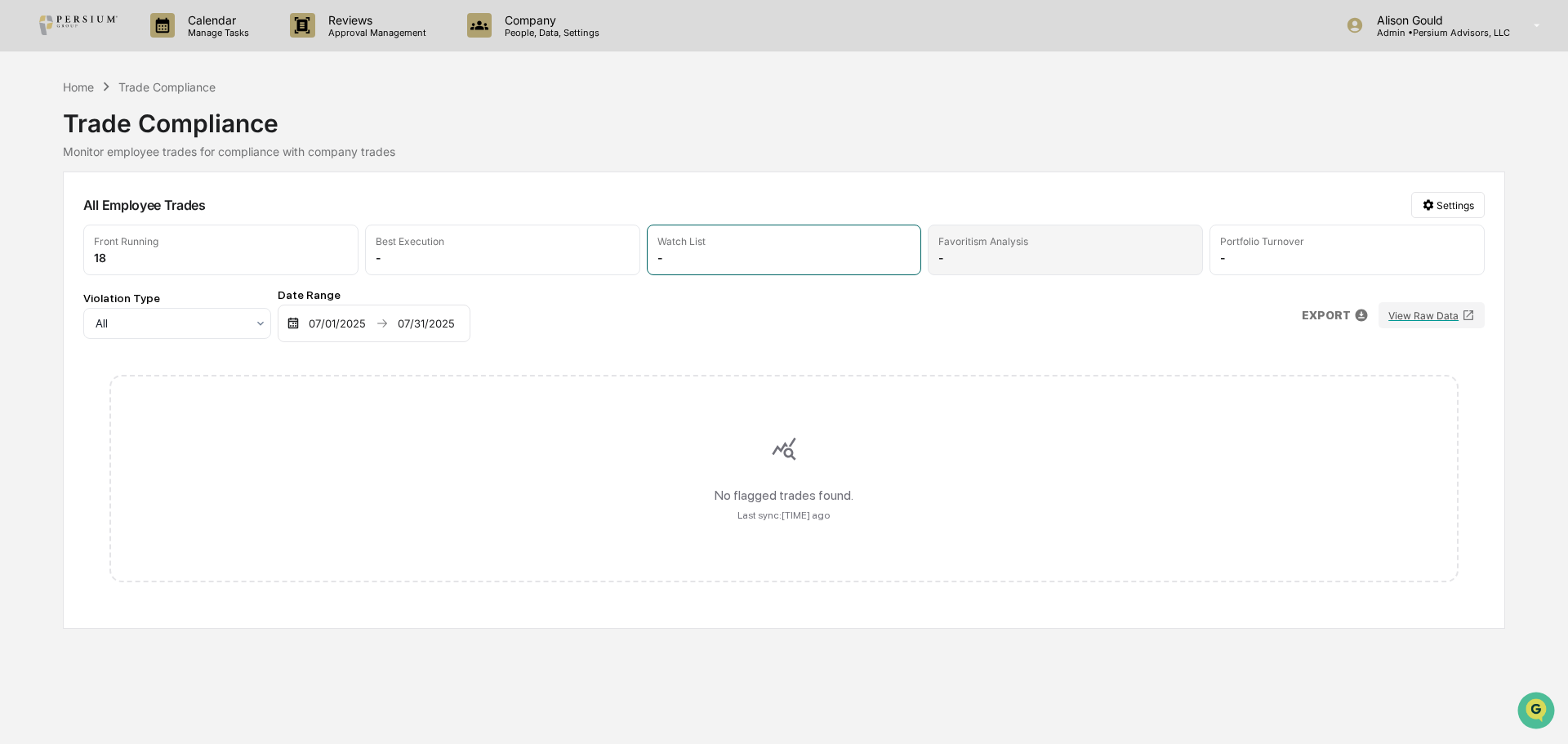 click on "Favoritism Analysis" at bounding box center [983, 241] 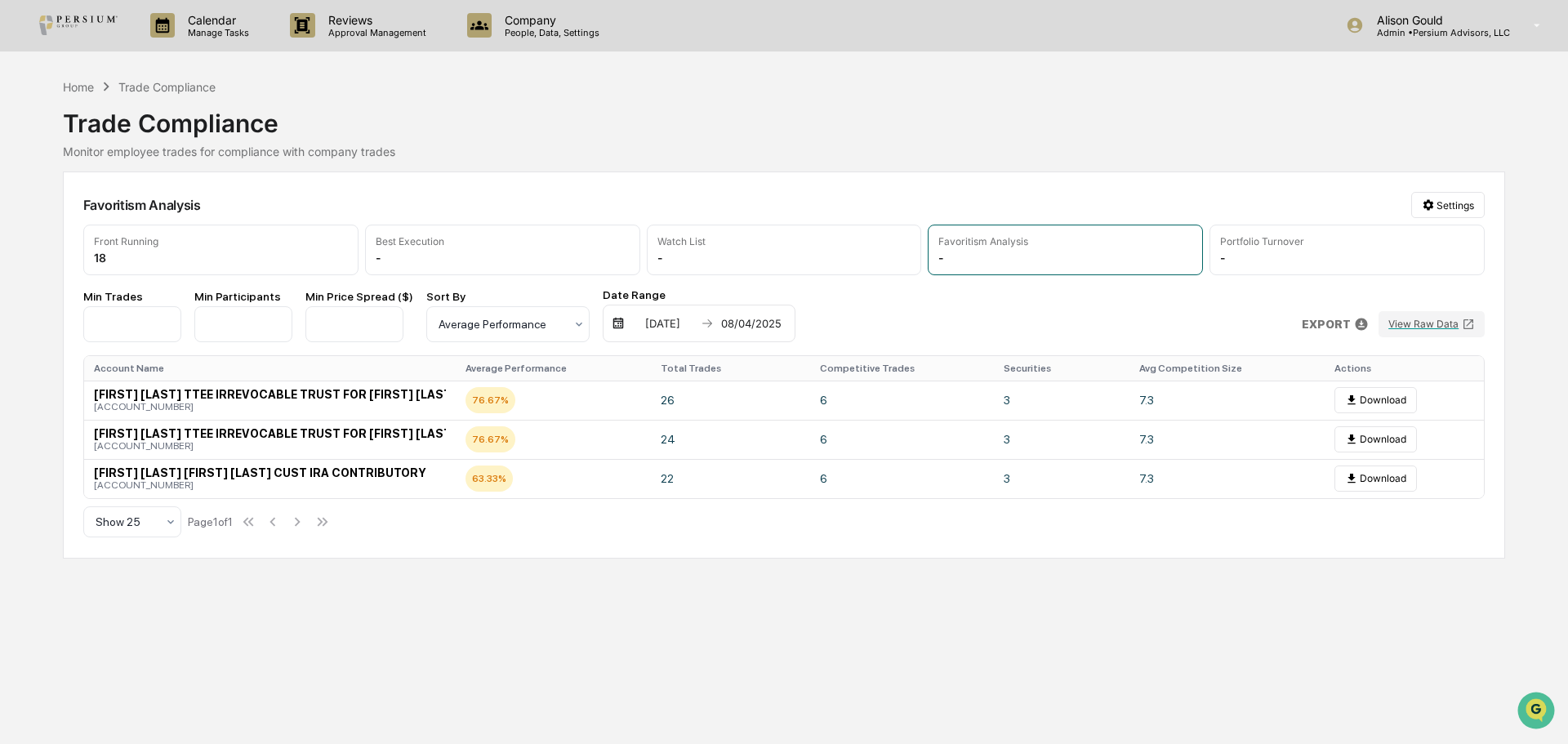 click on "Home Trade Compliance Trade Compliance Monitor employee trades for compliance with company trades Favoritism Analysis Settings Front Running 18 Best Execution - Watch List - Favoritism Analysis - Portfolio Turnover - Min Trades * Min Participants * Min Price Spread ($) **** Sort By Average Performance Date Range [DATE] [DATE] EXPORT   View Raw Data Account Name Average Performance Total Trades Competitive Trades Securities Avg Competition Size Actions [FIRST] [LAST] TTEE IRREVOCABLE TRUST FOR [FIRST] [LAST] U/A DTD [DATE] [ACCOUNT_NUMBER] 76.67% 26 6 3 7.3 Download [FIRST] [LAST] TTEE IRREVOCABLE TRUST FOR [FIRST] [LAST] U/A DTD [DATE] [ACCOUNT_NUMBER] 76.67% 24 6 3 7.3 Download [FIRST] [LAST] [FIRST] [LAST] CUST IRA CONTRIBUTORY [ACCOUNT_NUMBER] 63.33% 22 6 3 7.3 Download Show 25 Page  1  of  1" at bounding box center (784, 318) 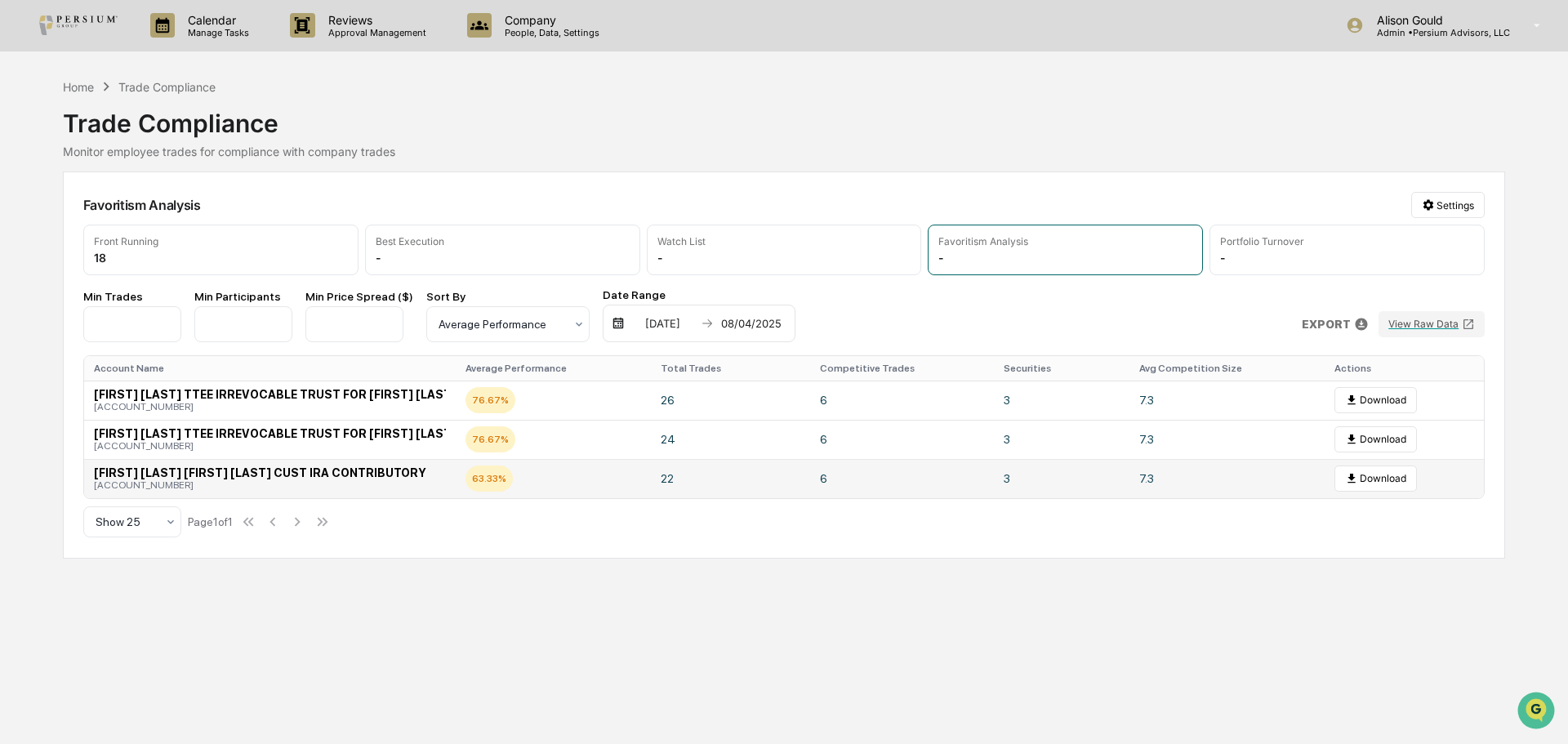 click on "63.33%" at bounding box center [553, 479] 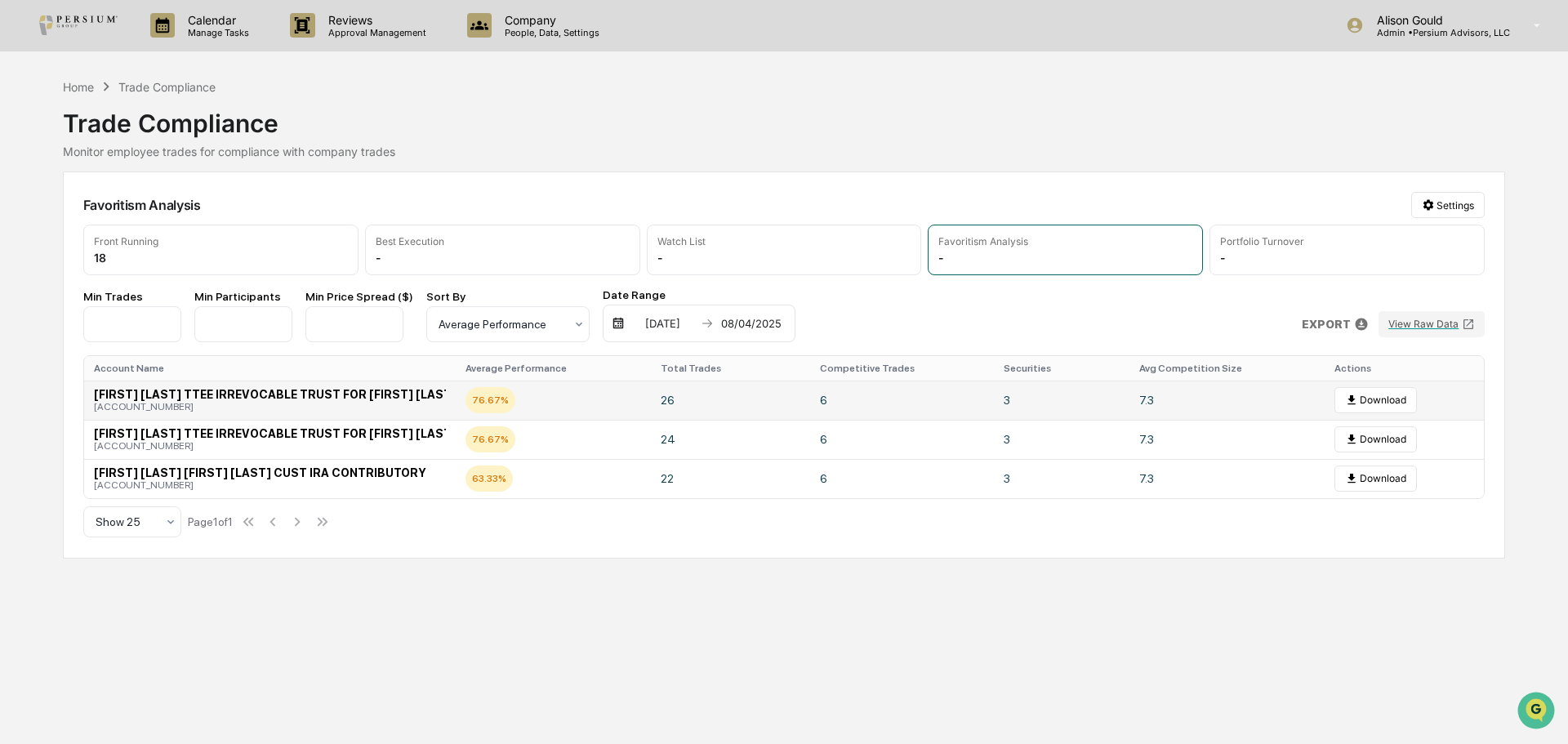 click on "76.67%" at bounding box center [490, 400] 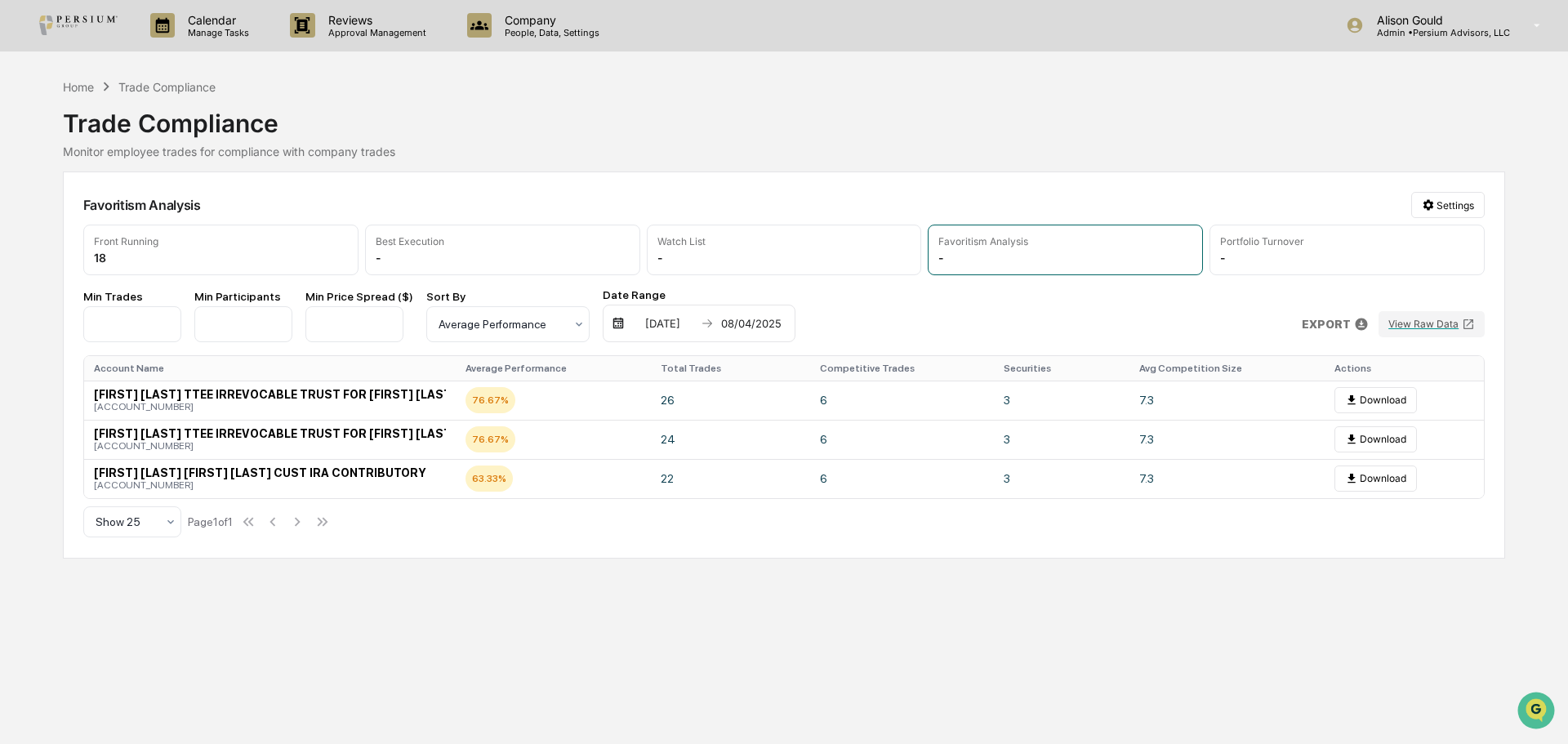 click on "Monitor employee trades for compliance with company trades" at bounding box center (784, 151) 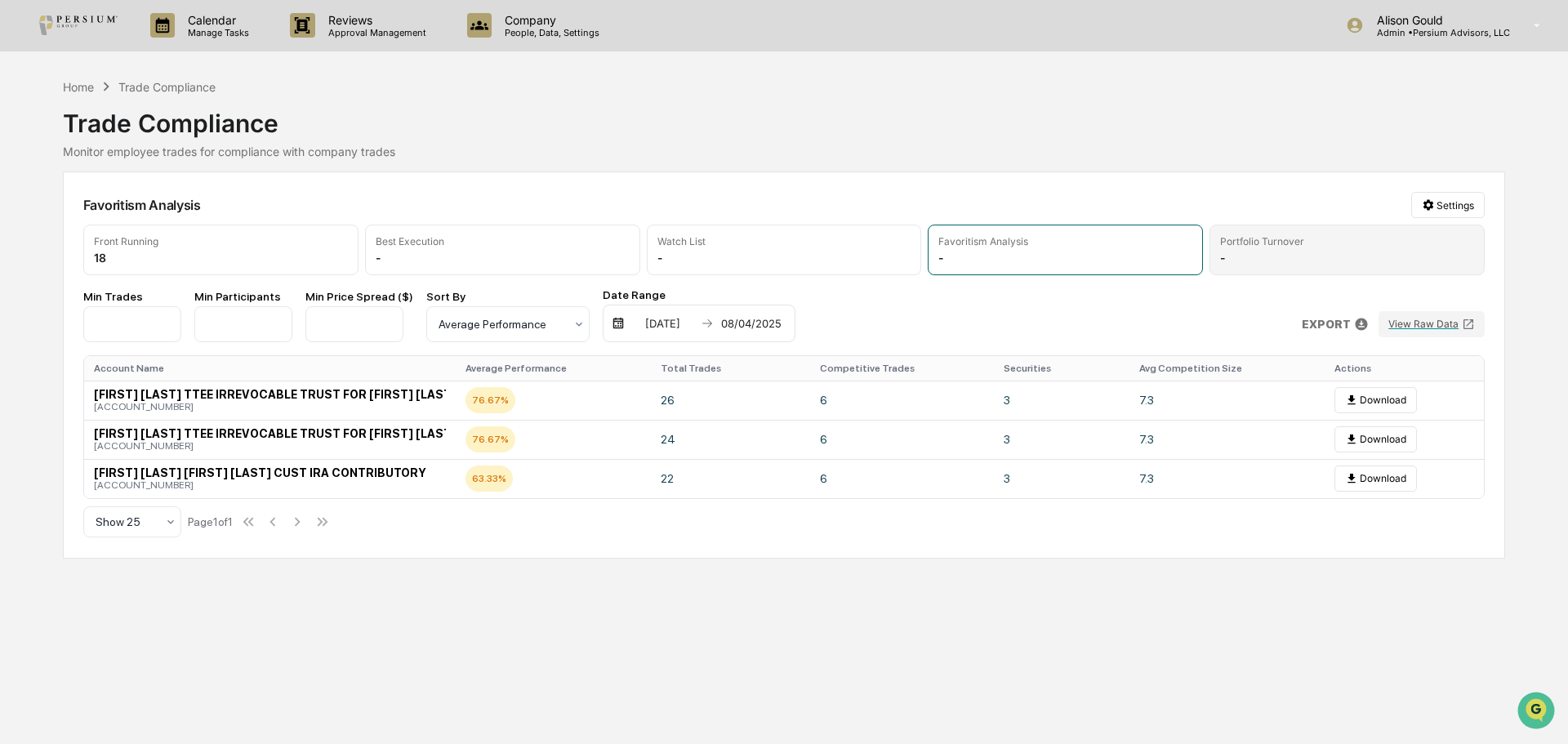 click on "Portfolio Turnover -" at bounding box center [1347, 250] 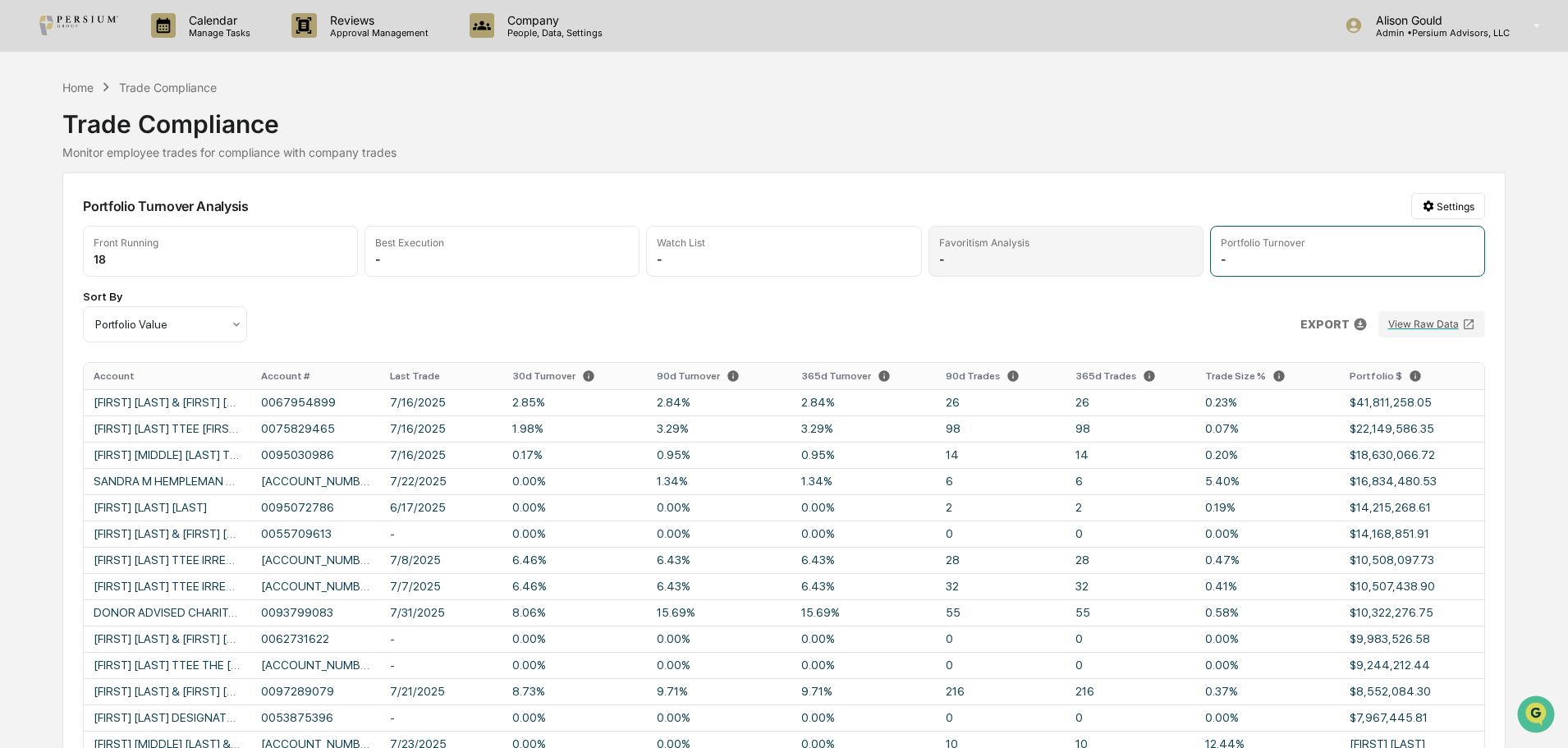 click on "Favoritism Analysis" at bounding box center (1066, 242) 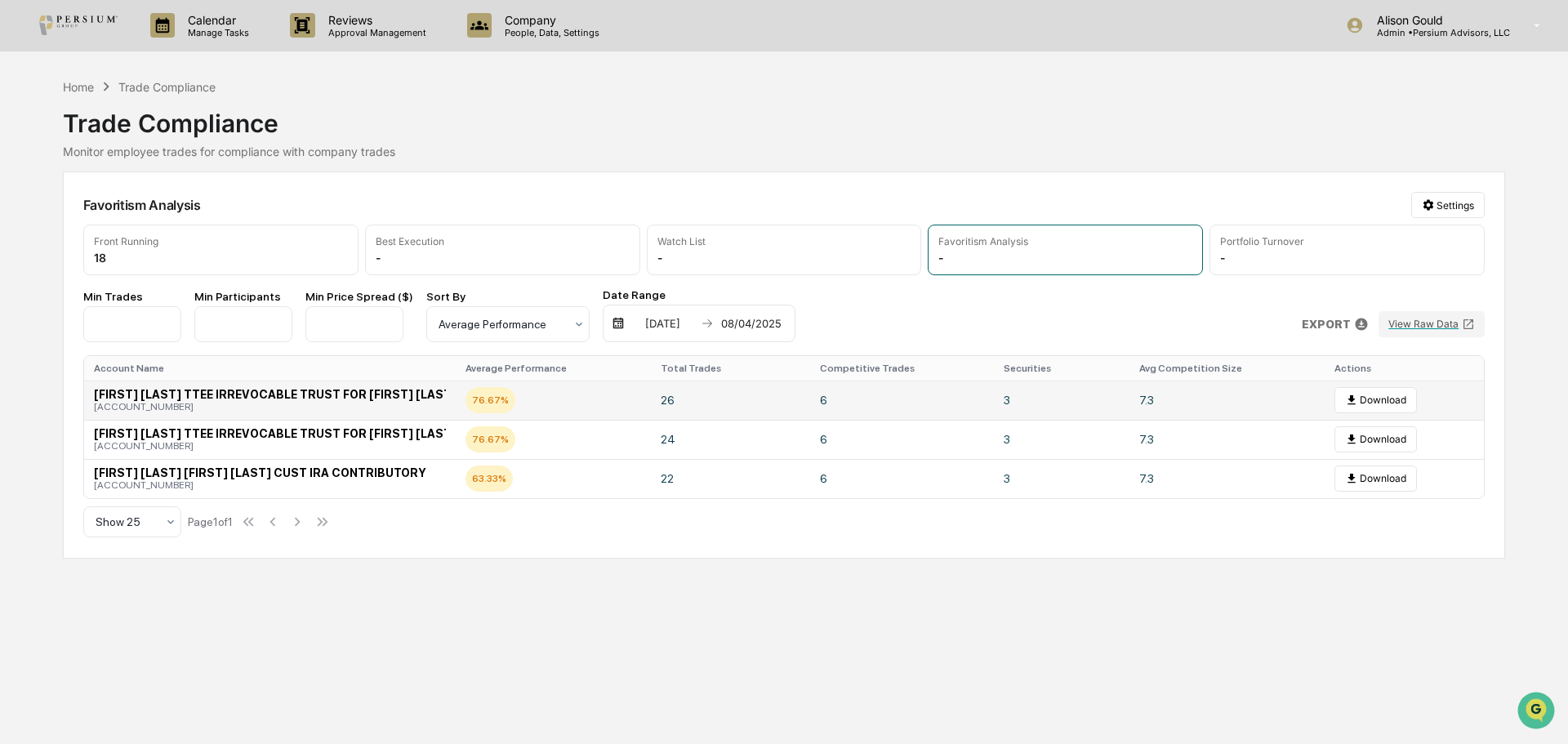 click on "7.3" at bounding box center [1227, 400] 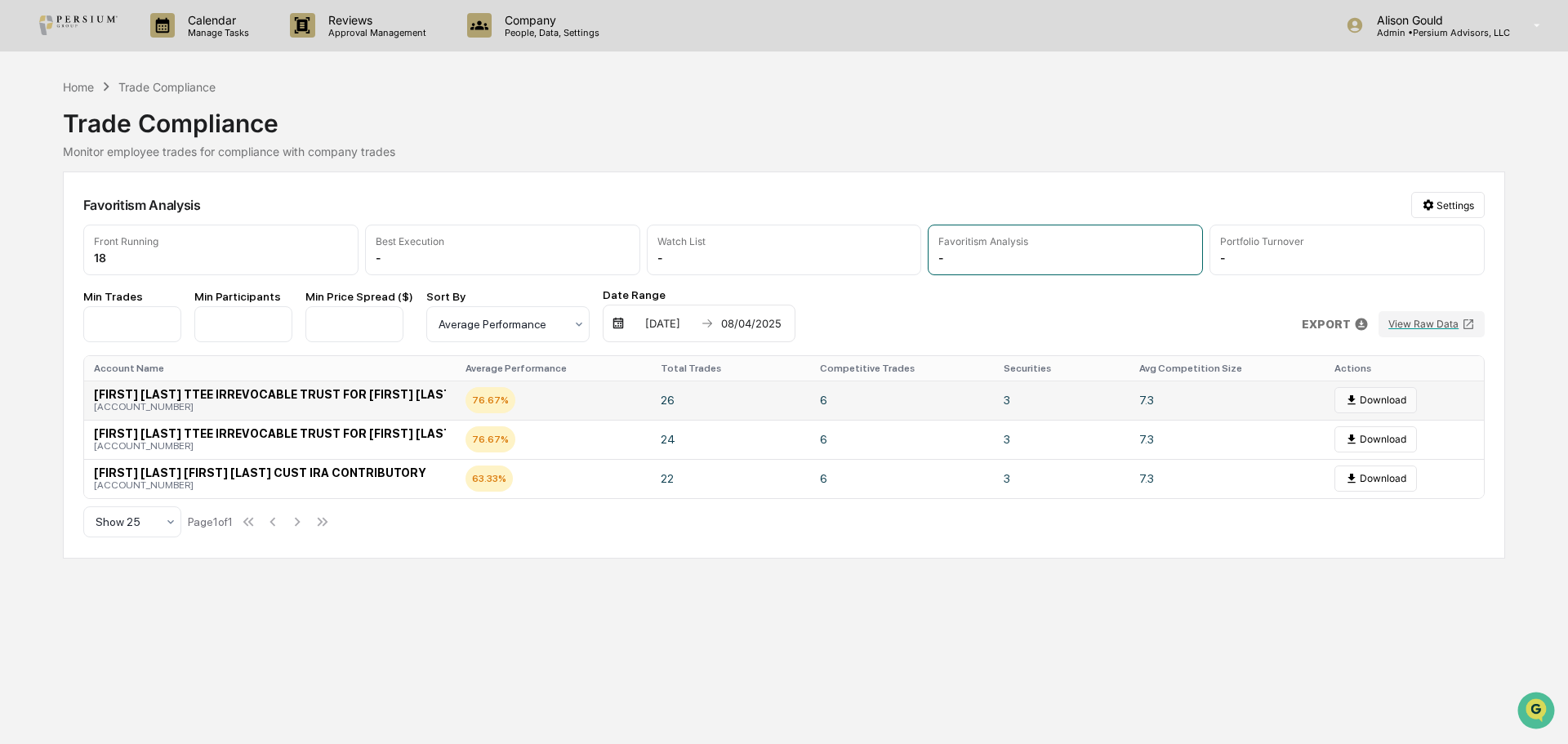 click on "Download" at bounding box center [1375, 400] 